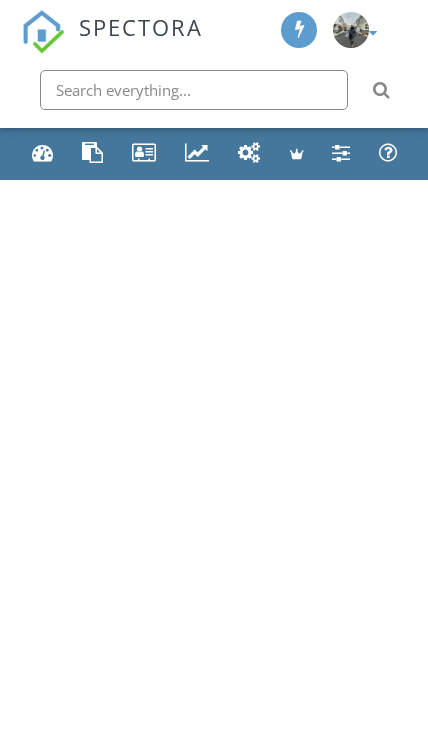 scroll, scrollTop: 0, scrollLeft: 0, axis: both 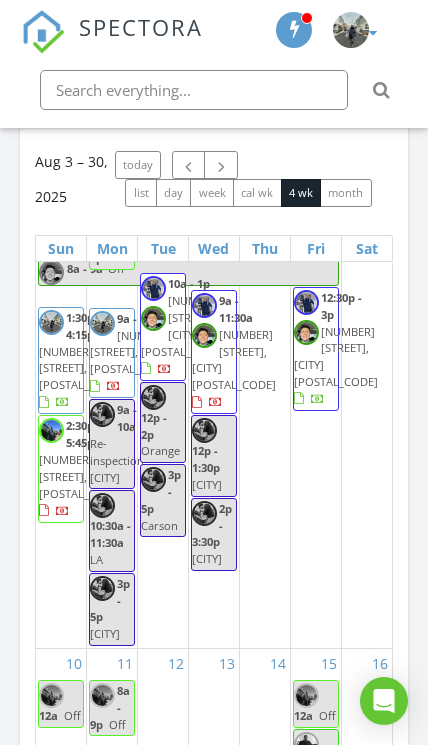click on "9" at bounding box center (367, 374) 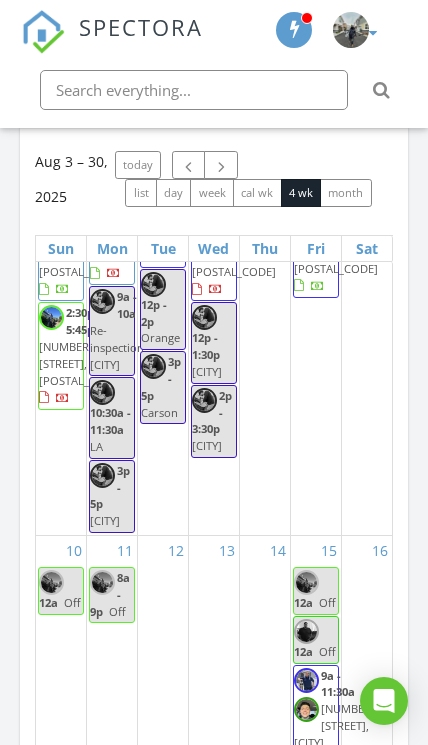 scroll, scrollTop: 310, scrollLeft: 0, axis: vertical 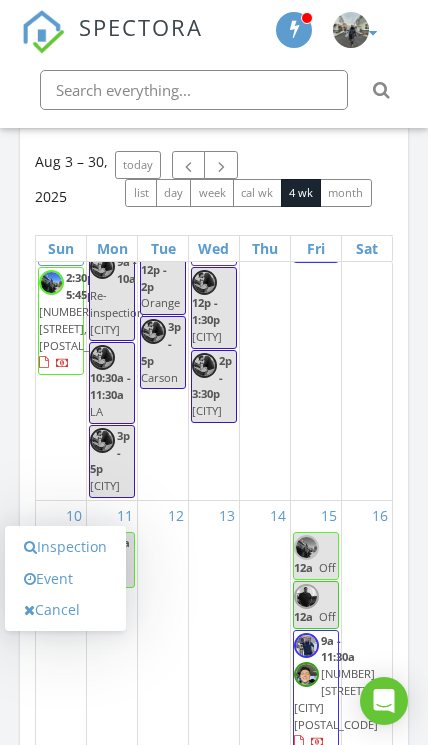 click on "Inspection" at bounding box center [65, 547] 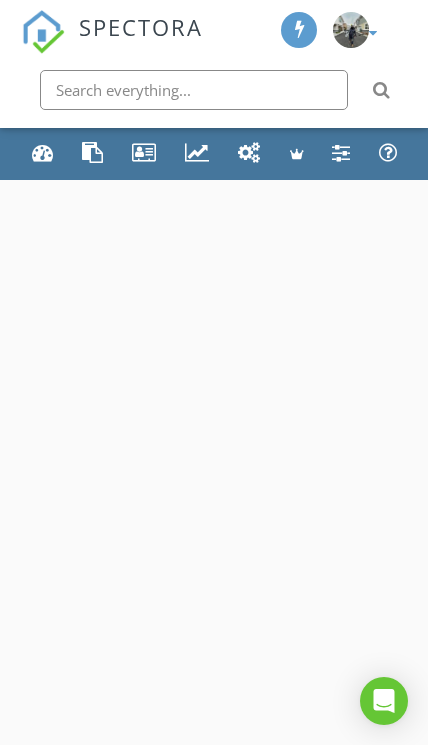 scroll, scrollTop: 0, scrollLeft: 0, axis: both 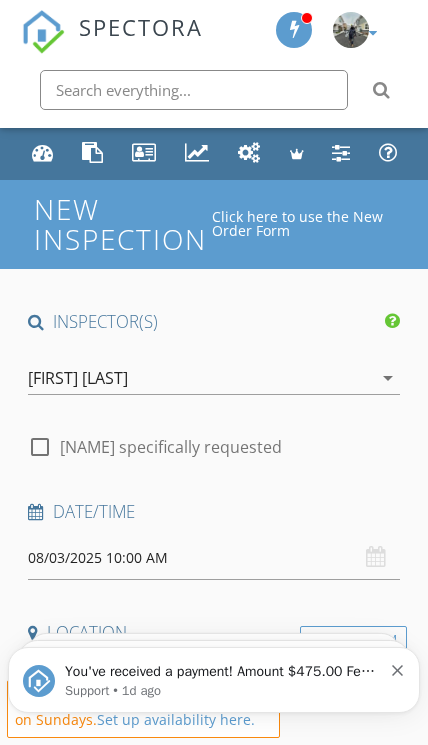 click on "[FIRST] [LAST]" at bounding box center [78, 378] 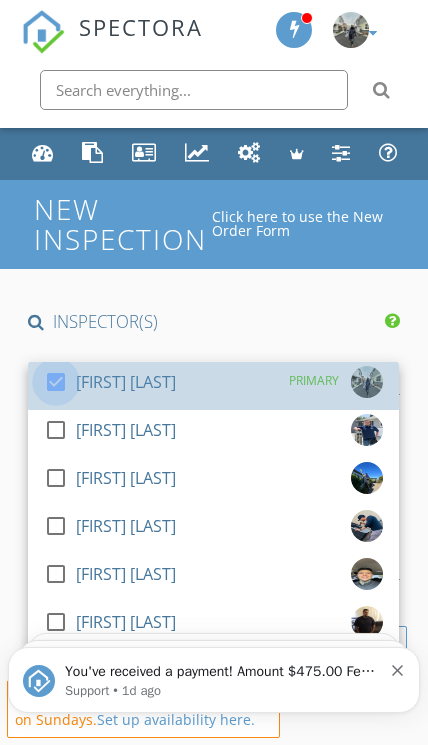 click at bounding box center (56, 382) 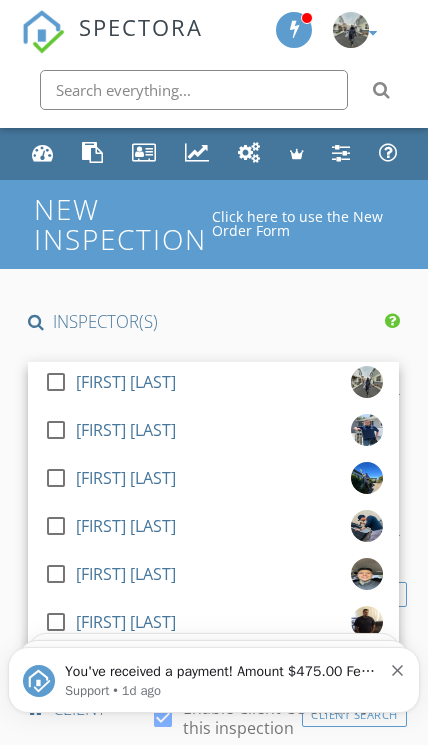 click at bounding box center [56, 622] 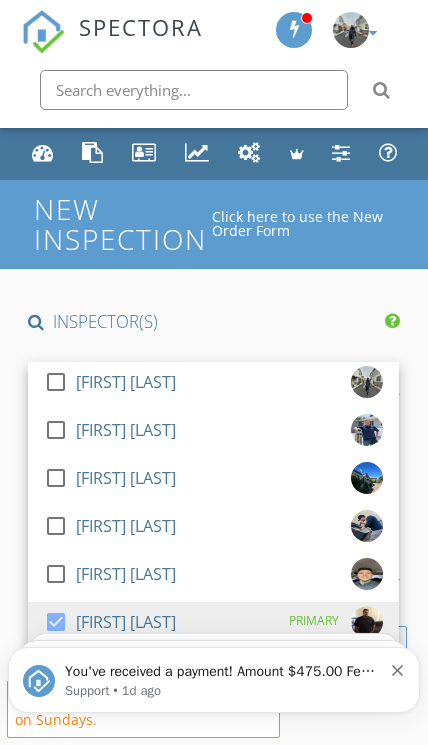 click on "INSPECTOR(S)
check_box_outline_blank   Mike Ortiz     check_box_outline_blank   Jesus Barriga     check_box_outline_blank   Justin Ortiz     check_box_outline_blank   Manuel Medina     check_box_outline_blank   John Gonzalez     check_box   Ron Perez   PRIMARY   Ron Perez arrow_drop_down   check_box_outline_blank Ron Perez specifically requested
Date/Time
08/03/2025 10:00 AM
Location
Address Form       Can't find your address?   Click here.
client
check_box Enable Client CC email for this inspection   Client Search     check_box_outline_blank Client is a Company/Organization     First Name   Last Name   Email   CC Email   Phone           Notes   Private Notes
ADD ADDITIONAL client
SERVICES
check_box_outline_blank   Residential Inspection   check_box_outline_blank" at bounding box center (213, 1940) 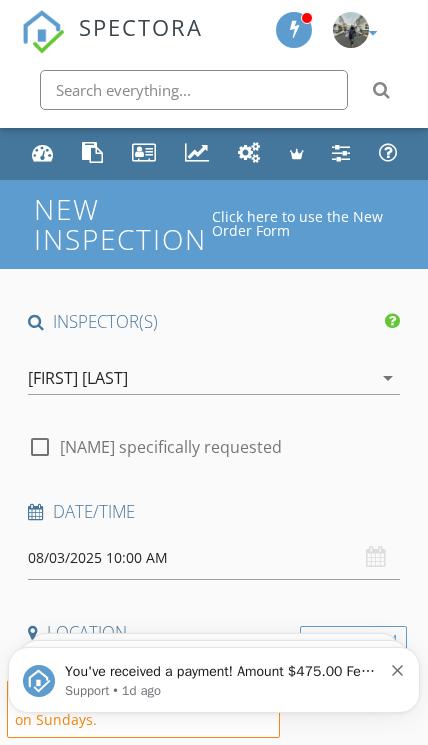 click on "08/03/2025 10:00 AM" at bounding box center [213, 558] 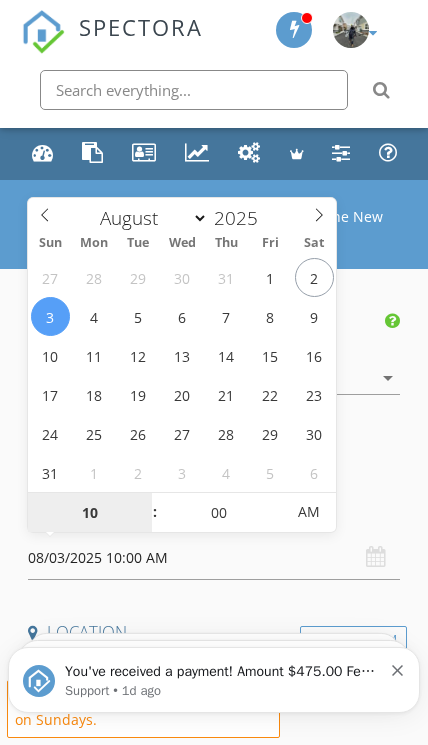 click on "10" at bounding box center (89, 513) 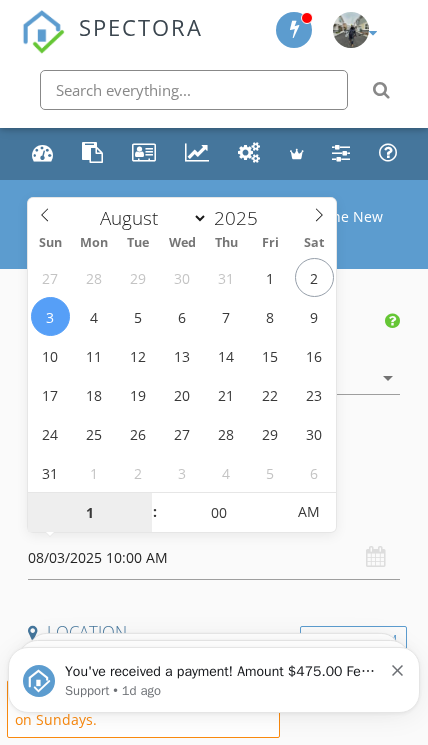 scroll, scrollTop: 2, scrollLeft: 0, axis: vertical 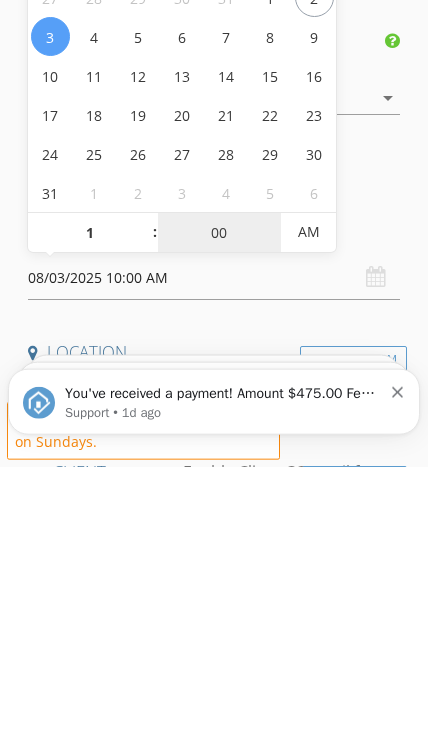click on "00" at bounding box center [219, 511] 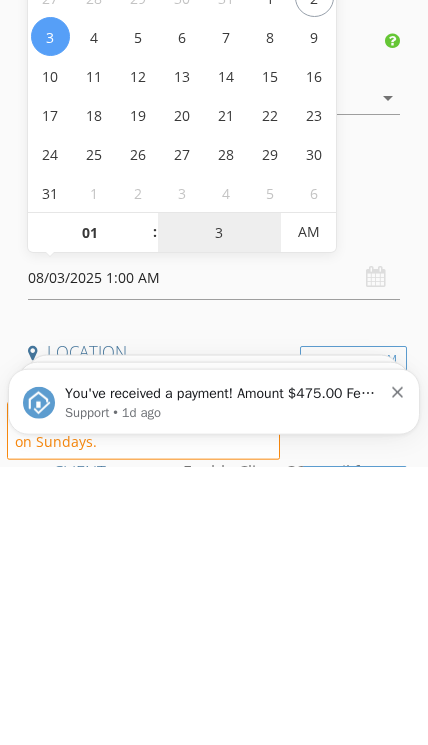 type on "30" 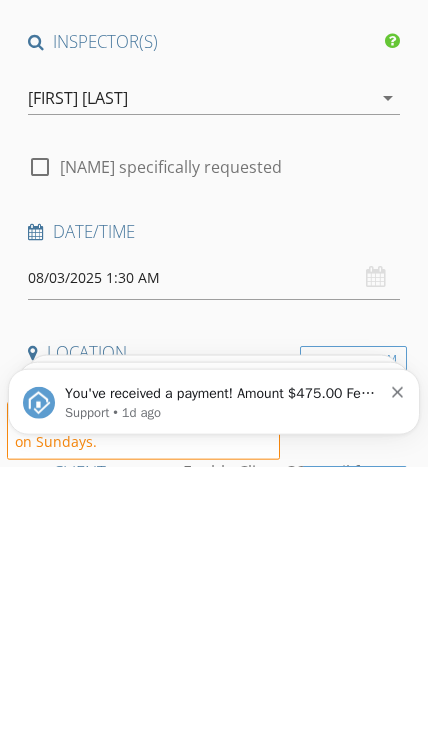 click on "check_box_outline_blank Ron Perez specifically requested" at bounding box center (213, 443) 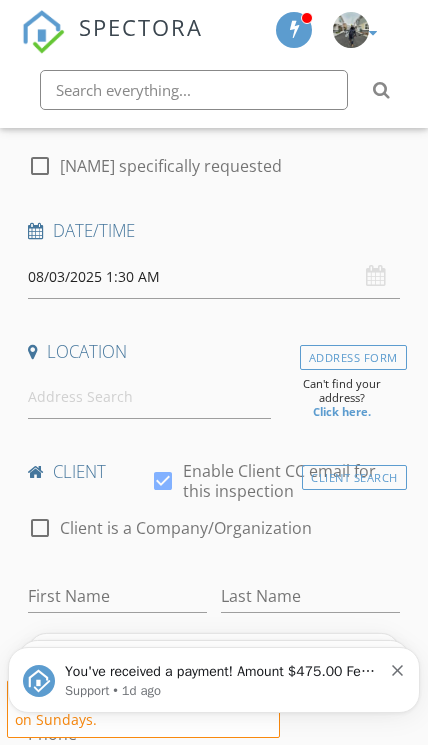 click on "08/03/2025 1:30 AM" at bounding box center [213, 277] 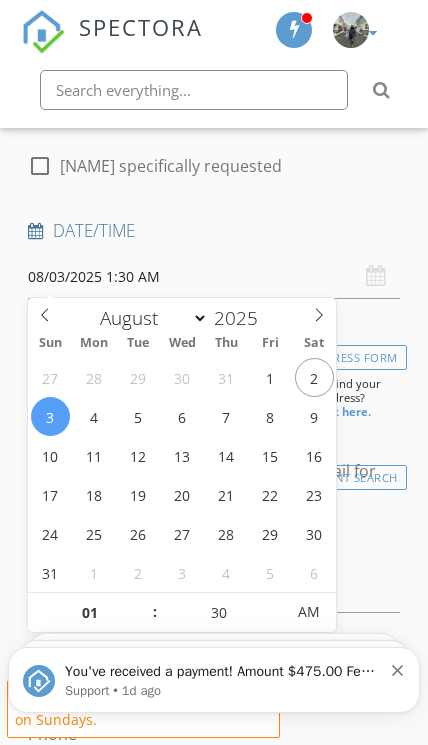type on "08/03/2025 1:30 PM" 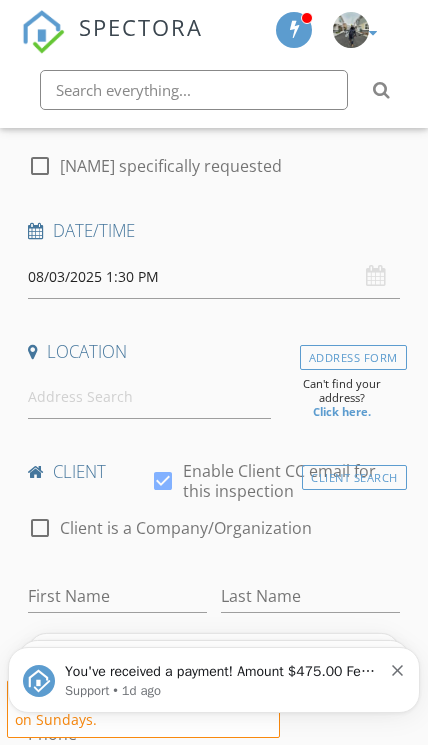 click on "New Inspection
Click here to use the New Order Form
INSPECTOR(S)
check_box_outline_blank   Mike Ortiz     check_box_outline_blank   Jesus Barriga     check_box_outline_blank   Justin Ortiz     check_box_outline_blank   Manuel Medina     check_box_outline_blank   John Gonzalez     check_box   Ron Perez   PRIMARY   Ron Perez arrow_drop_down   check_box_outline_blank Ron Perez specifically requested
Date/Time
08/03/2025 1:30 PM
Location
Address Form       Can't find your address?   Click here.
client
check_box Enable Client CC email for this inspection   Client Search     check_box_outline_blank Client is a Company/Organization     First Name   Last Name   Email   CC Email   Phone           Notes   Private Notes
ADD ADDITIONAL client
SERVICES
check_box_outline_blank" at bounding box center [214, 1614] 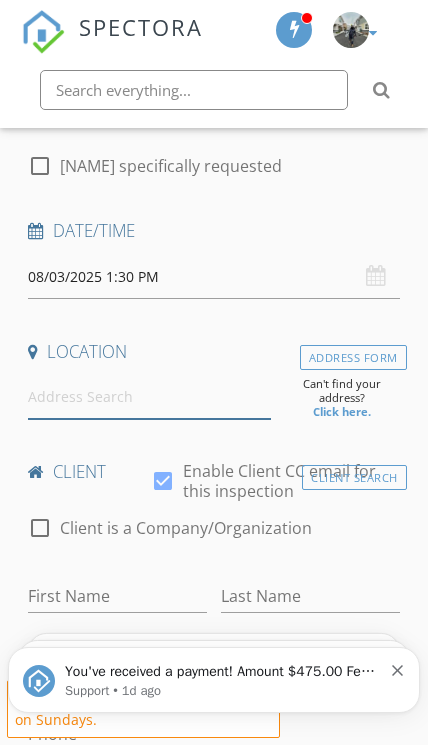 click at bounding box center (149, 397) 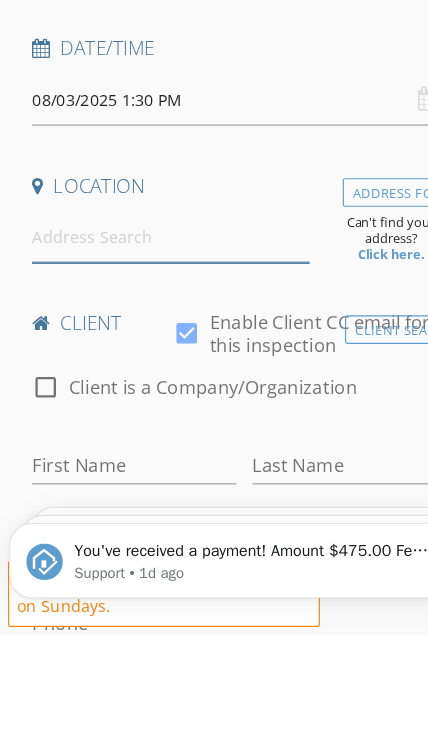 scroll, scrollTop: 377, scrollLeft: 0, axis: vertical 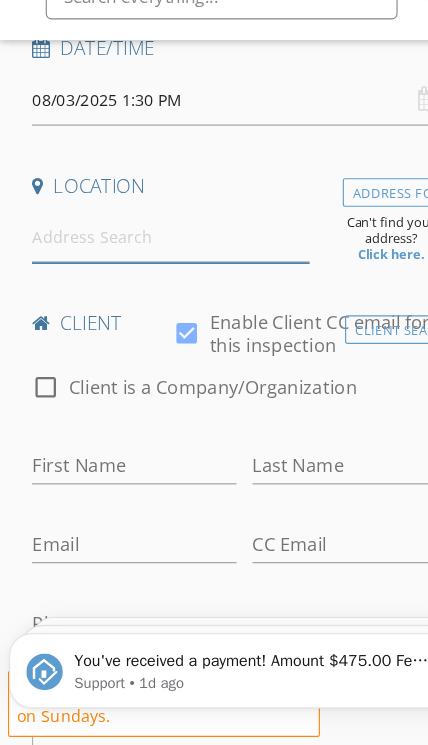 click at bounding box center (149, 301) 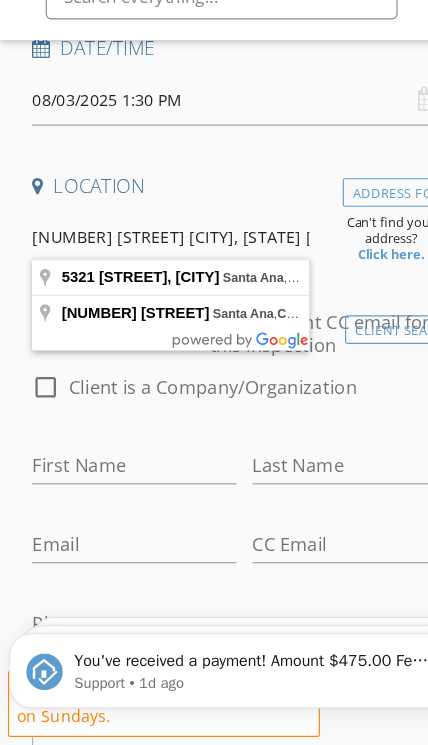type on "5321 W Keelson Ave, Santa Ana, CA 92704, USA" 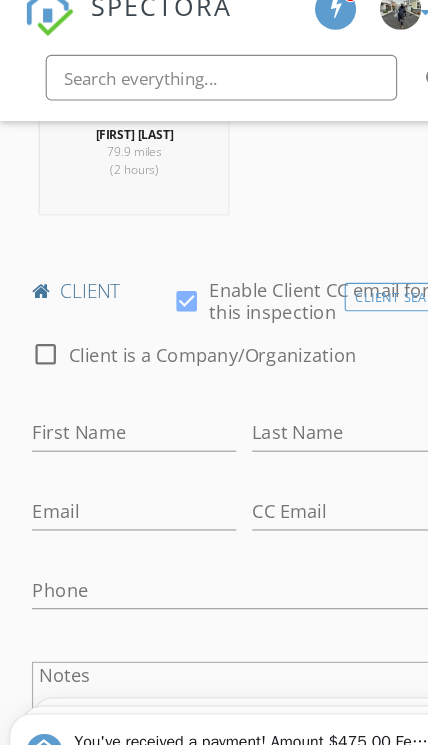scroll, scrollTop: 868, scrollLeft: 0, axis: vertical 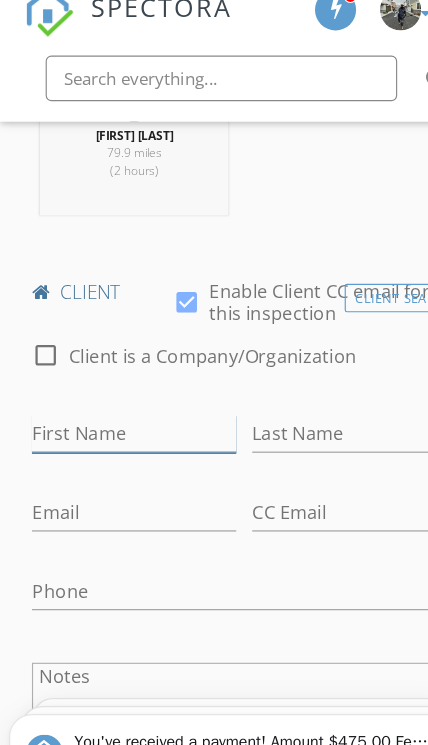 click on "First Name" at bounding box center (117, 401) 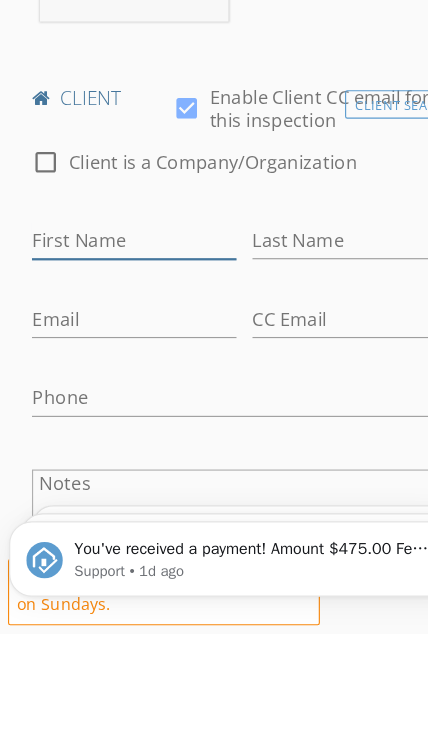 scroll, scrollTop: 1038, scrollLeft: 0, axis: vertical 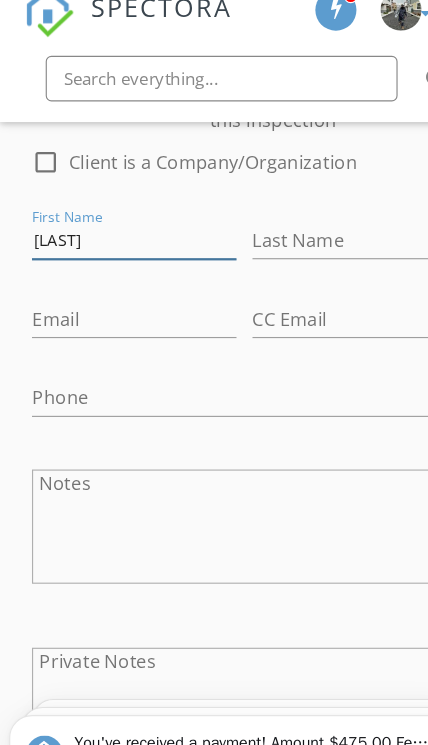 type on "Alejandro" 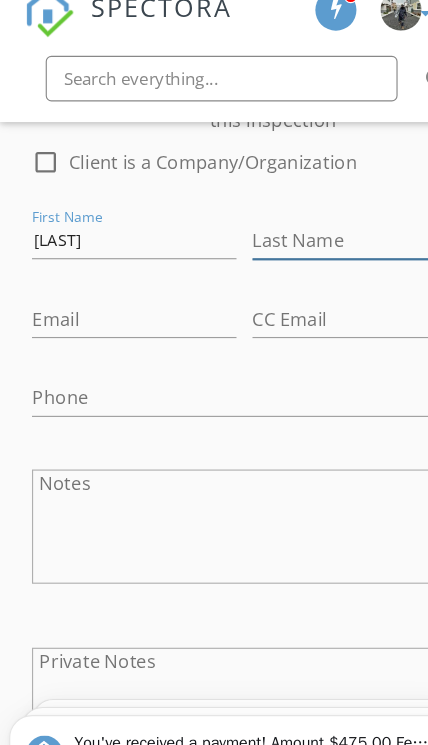click on "Last Name" at bounding box center (310, 231) 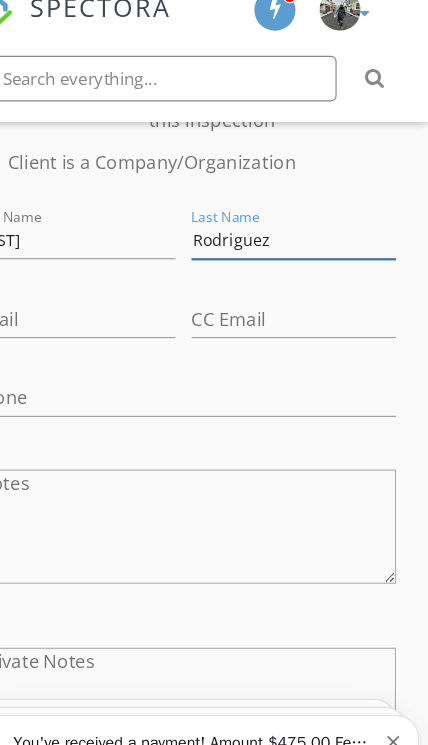 type on "Rodriguez" 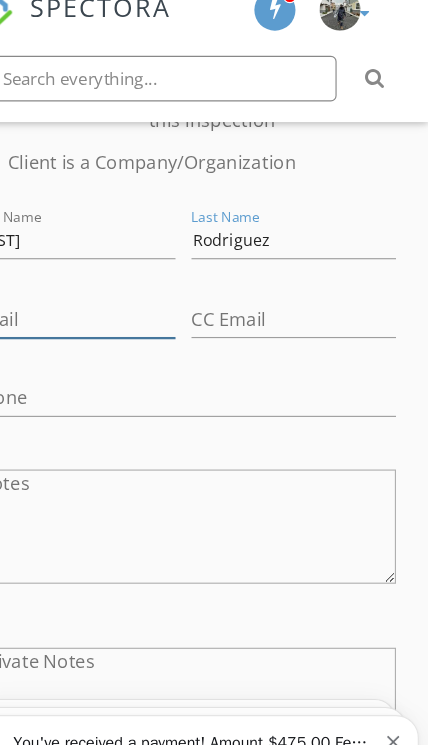 click on "Email" at bounding box center [117, 300] 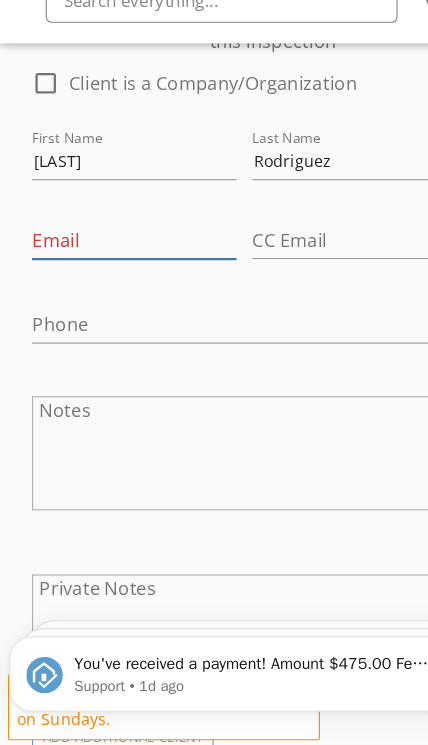 scroll, scrollTop: 1107, scrollLeft: 0, axis: vertical 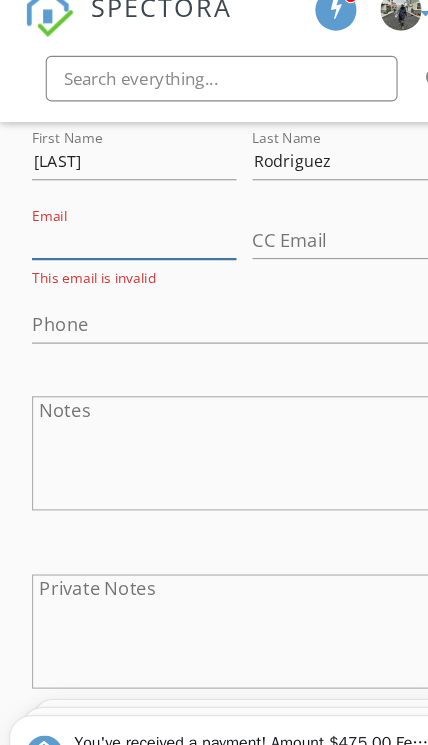 paste on "arod847@aol.com" 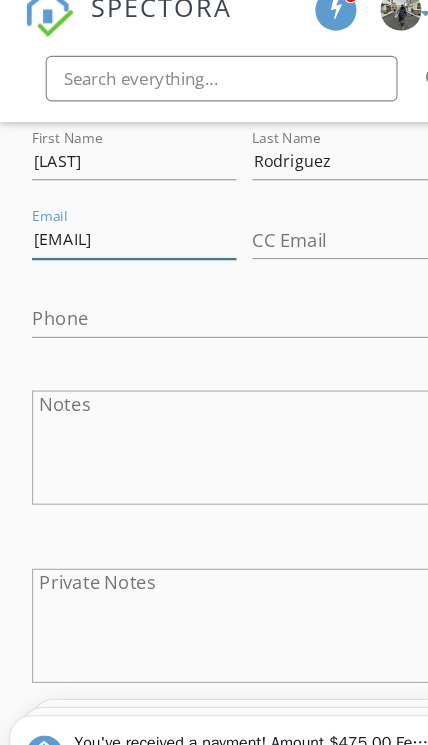 type on "arod847@aol.com" 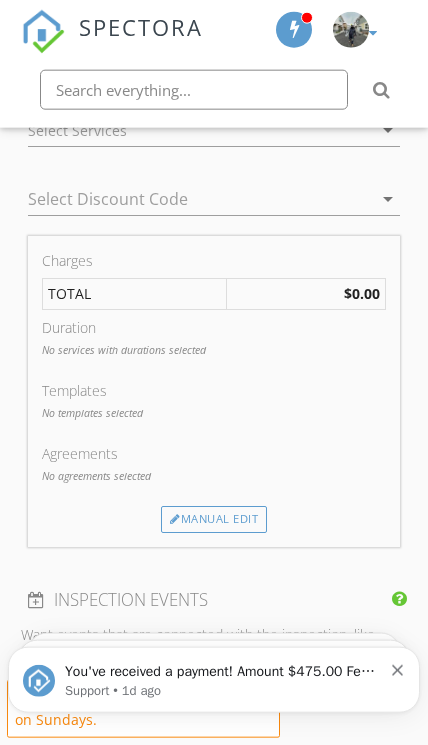 click on "Manual Edit" at bounding box center (214, 519) 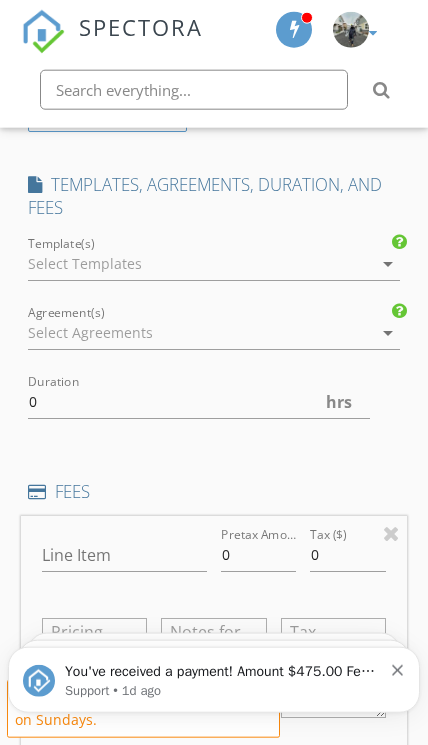 scroll, scrollTop: 1650, scrollLeft: 0, axis: vertical 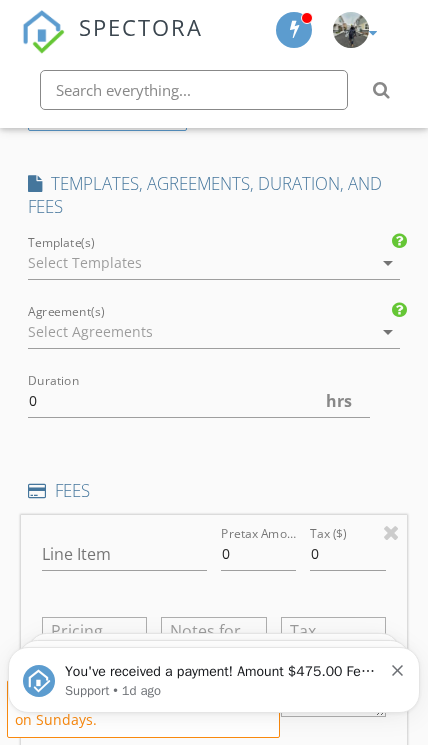 click at bounding box center (199, 263) 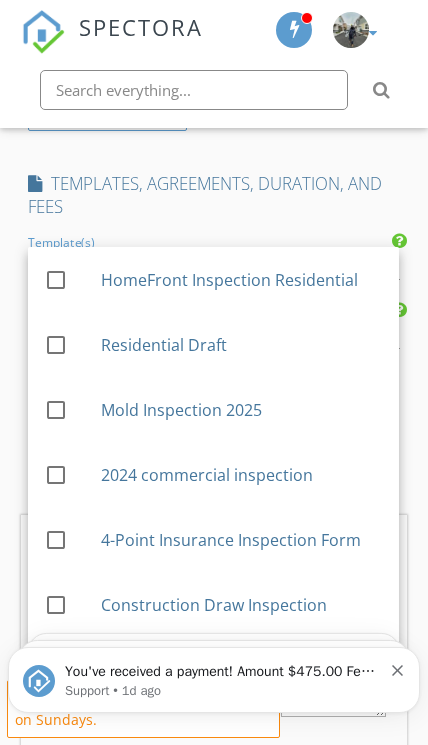click at bounding box center [56, 280] 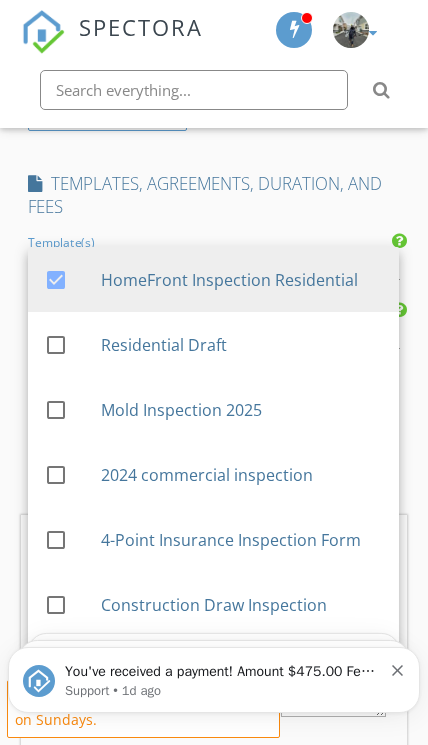 click on "TEMPLATES, AGREEMENTS, DURATION, AND FEES" at bounding box center [213, 195] 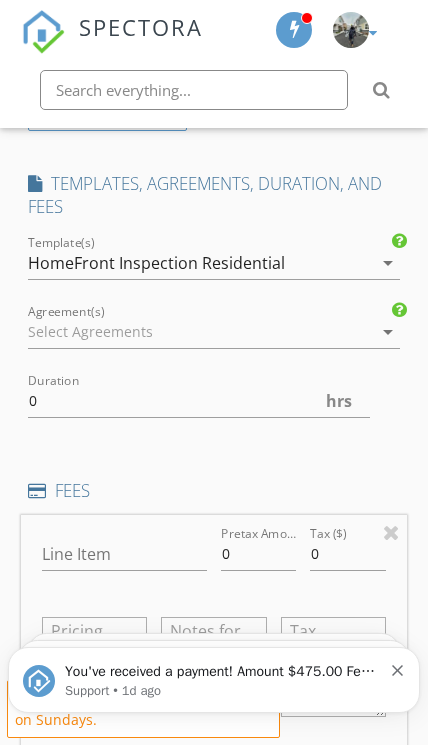 click at bounding box center (199, 332) 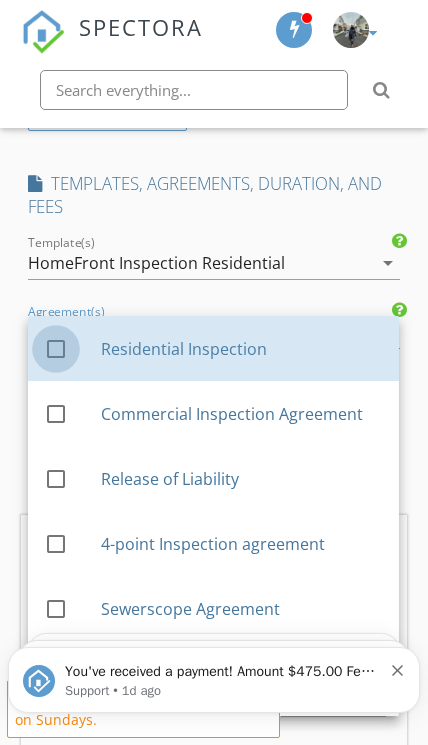 click at bounding box center [56, 349] 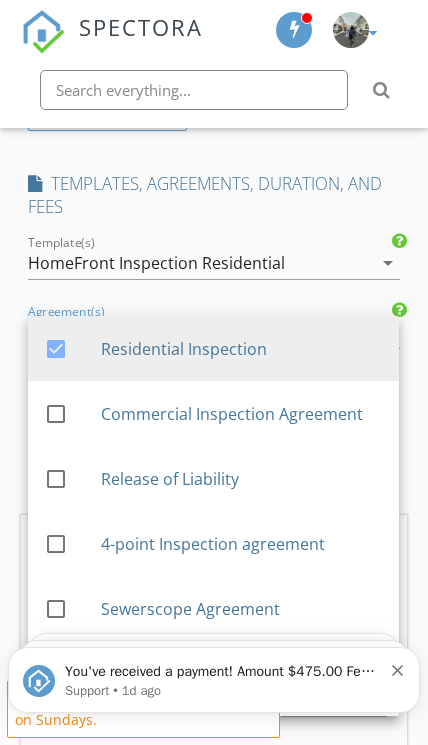 click at bounding box center [56, 609] 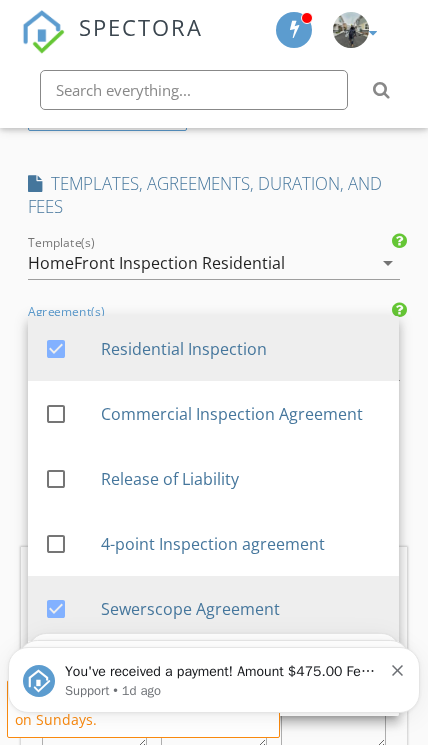 click on "TEMPLATES, AGREEMENTS, DURATION, AND FEES" at bounding box center (213, 202) 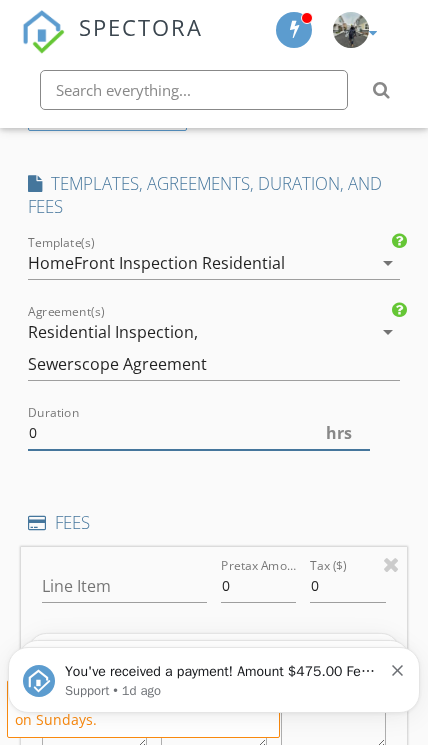 click on "0" at bounding box center [198, 433] 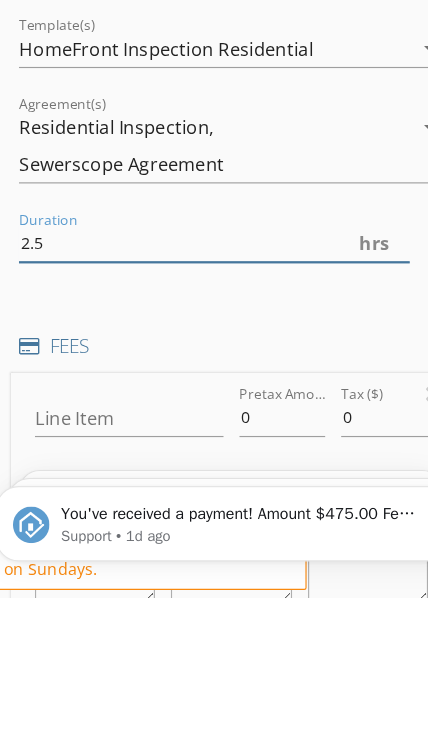 type on "2.5" 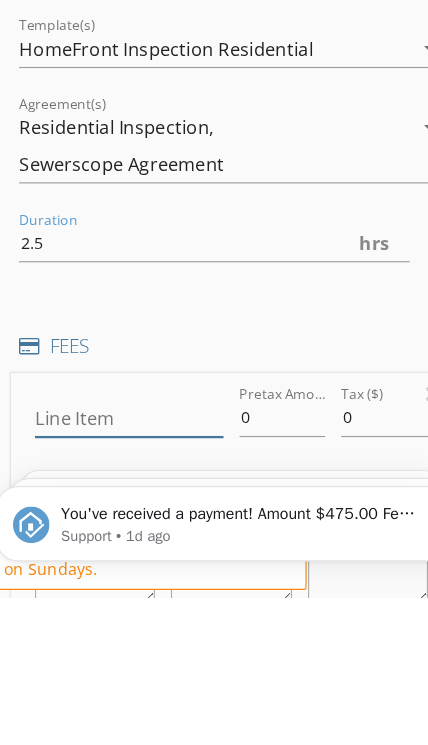 click on "Line Item" at bounding box center (124, 587) 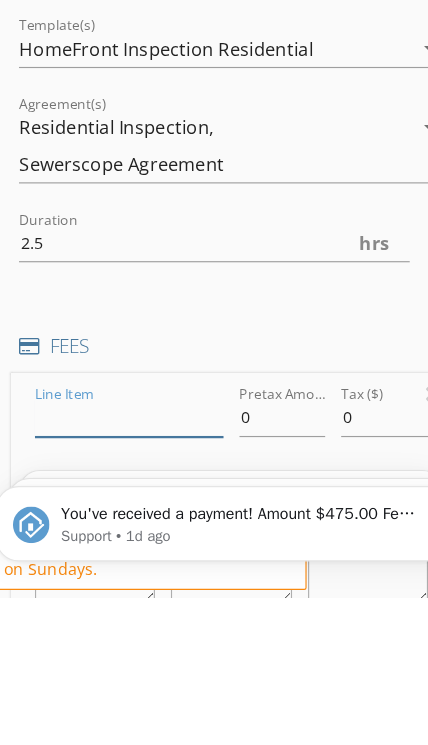scroll, scrollTop: 1687, scrollLeft: 0, axis: vertical 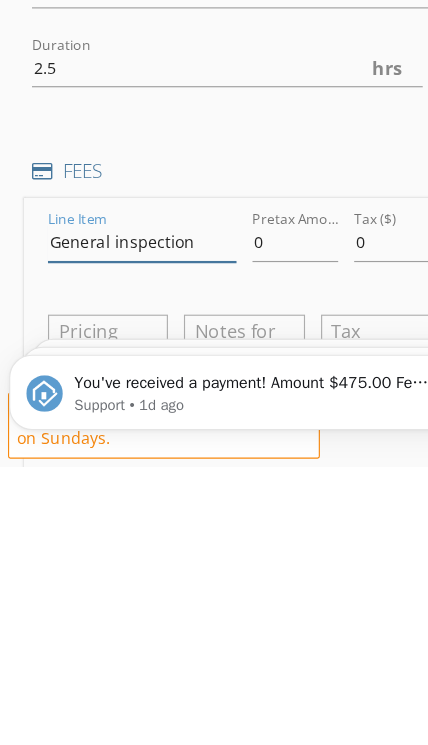 type on "General inspection" 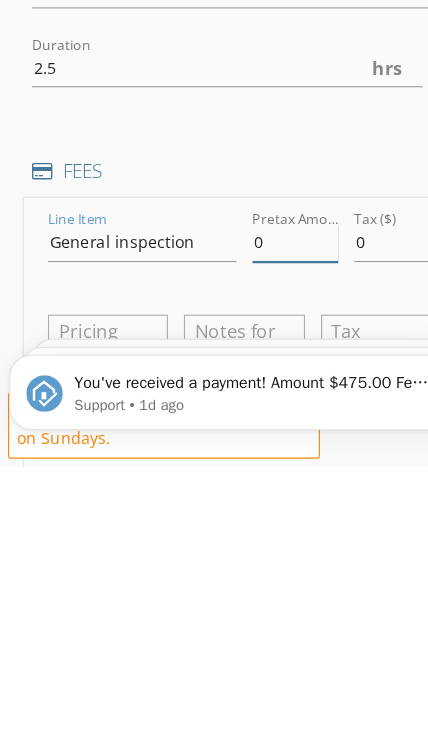 click on "0" at bounding box center (258, 549) 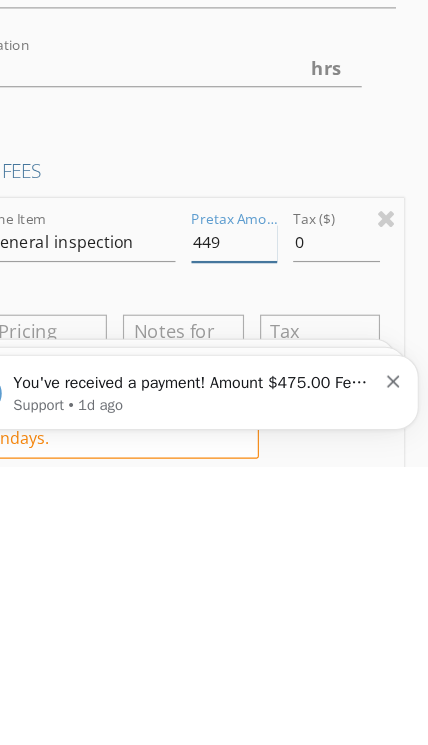 type on "449" 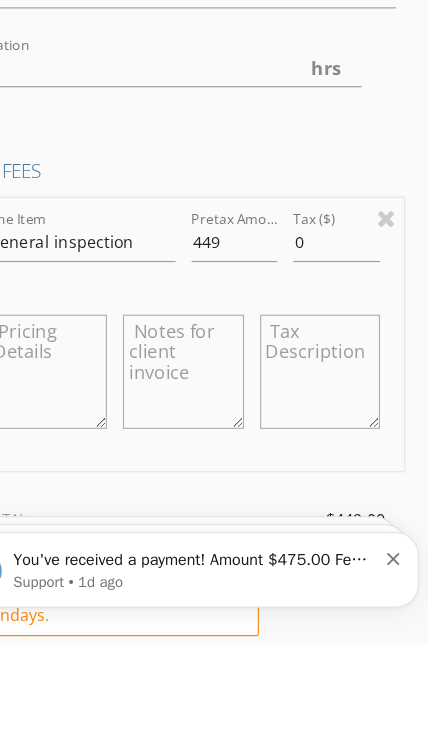 scroll, scrollTop: 1950, scrollLeft: 0, axis: vertical 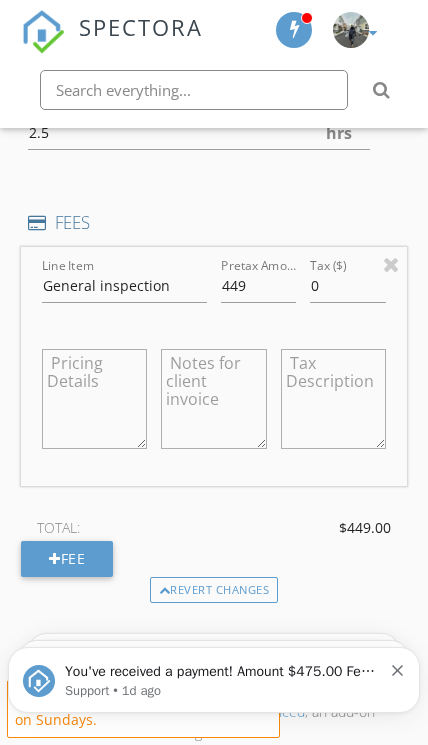 click on "Fee" at bounding box center (67, 559) 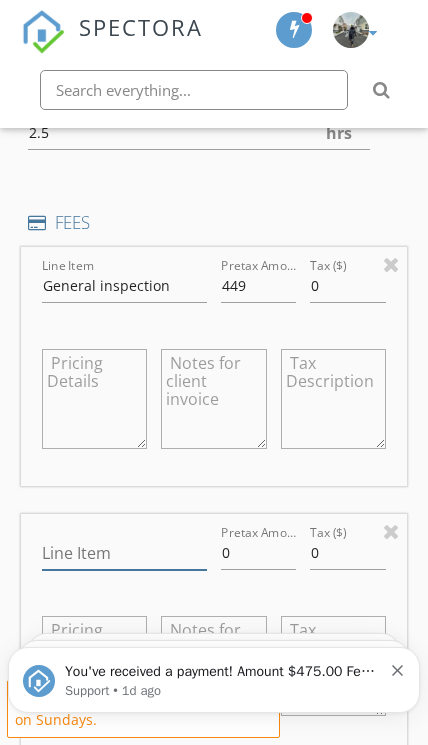 click on "Line Item" at bounding box center [124, 553] 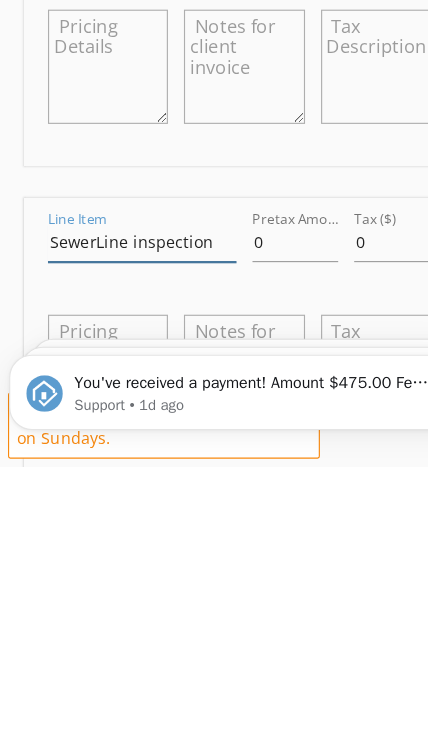 type on "SewerLine inspection" 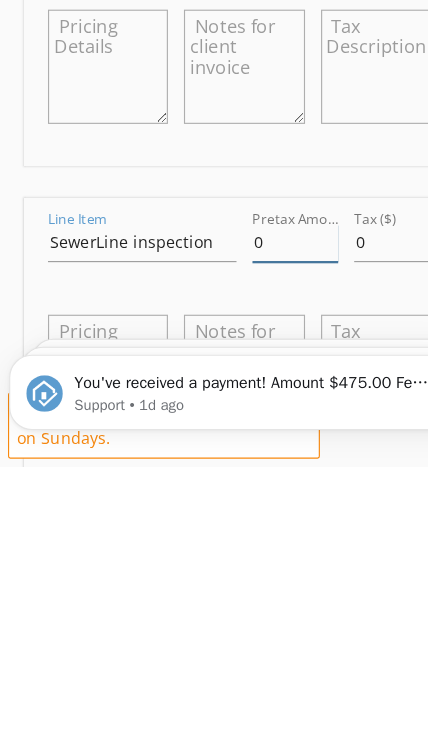 click on "0" at bounding box center (258, 549) 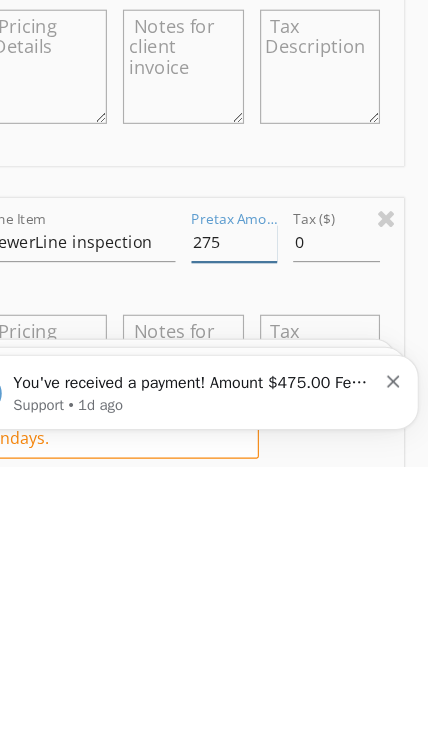 type on "275" 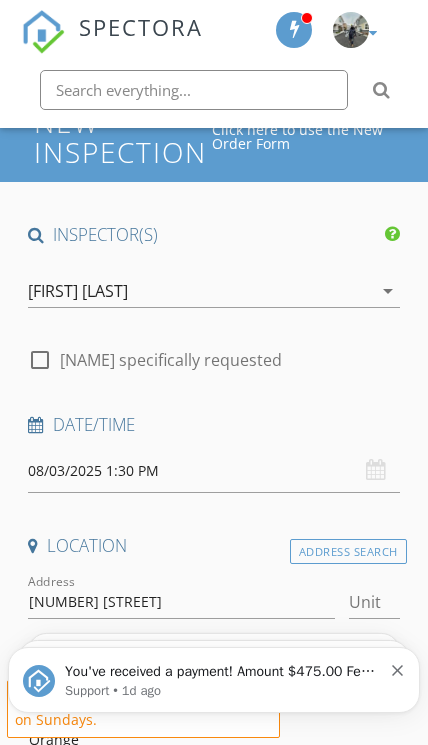scroll, scrollTop: 0, scrollLeft: 0, axis: both 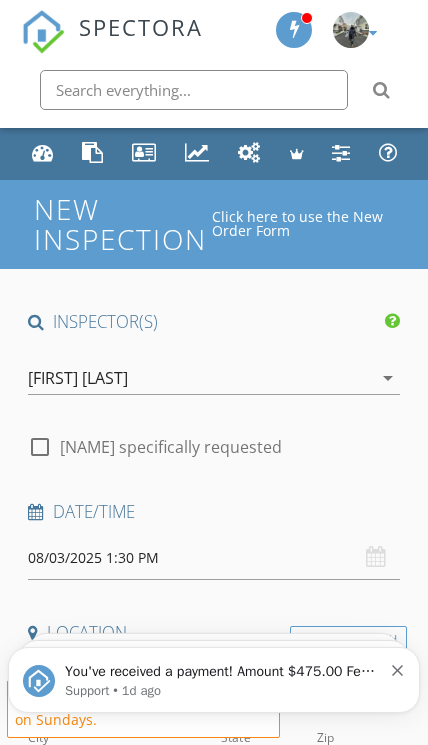 click on "[FIRST] [LAST]" at bounding box center [78, 378] 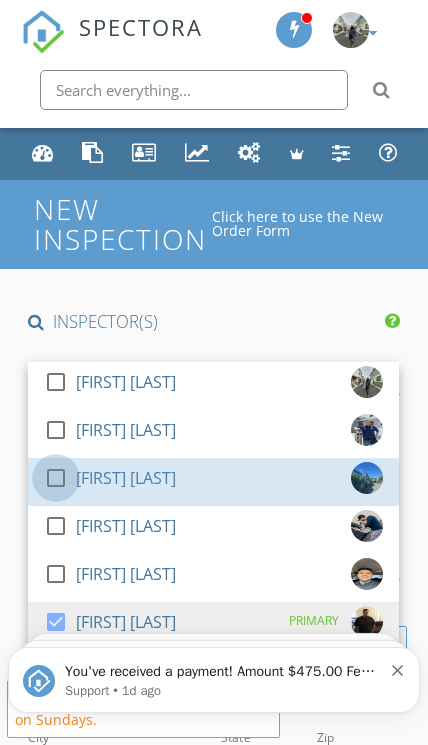 click at bounding box center (56, 478) 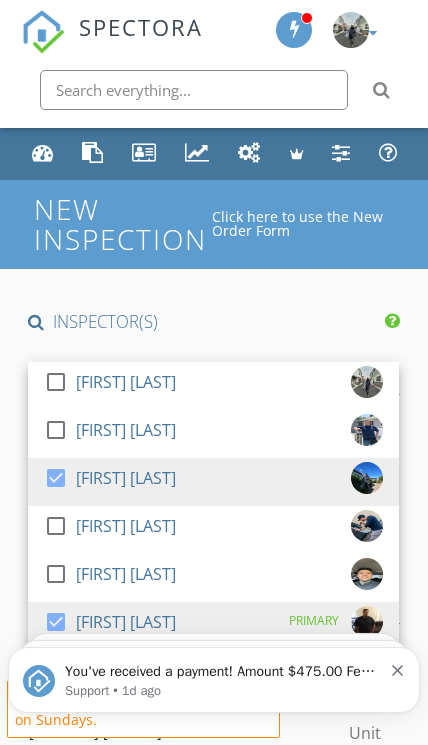click on "You've received a payment!  Amount  $475.00  Fee  $0.00  Net  $475.00  Transaction #  pi_3RrOswK7snlDGpRF1jUYgoj1  Inspection  18988 Dallas Ave, Riverside, CA 92508 Payouts to your bank or debit card occur on a daily basis. Each payment usually takes two business days to process. You can view your pending payout amount here. If you have any questions reach out on our chat bubble at app.spectora.com. Support • 1d ago" at bounding box center [214, 680] 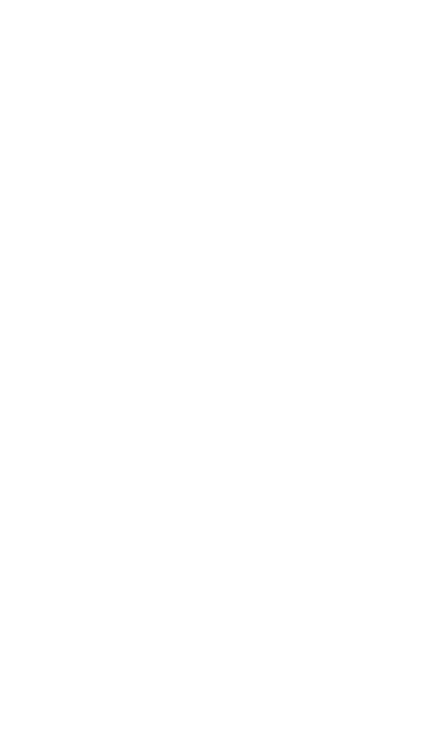 scroll, scrollTop: 0, scrollLeft: 0, axis: both 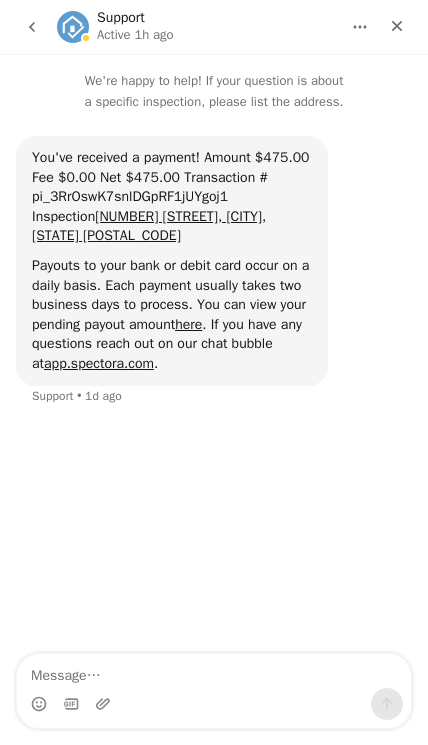 click 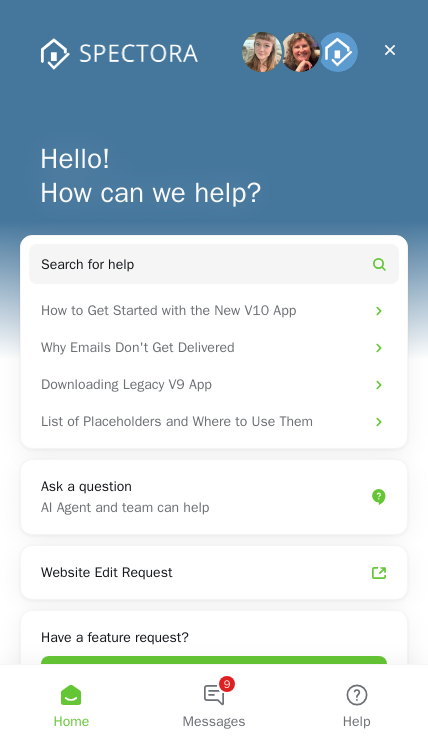 click 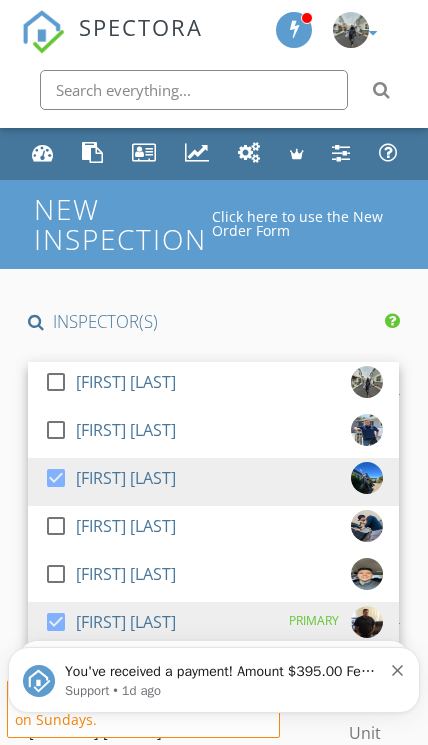 scroll, scrollTop: 0, scrollLeft: 0, axis: both 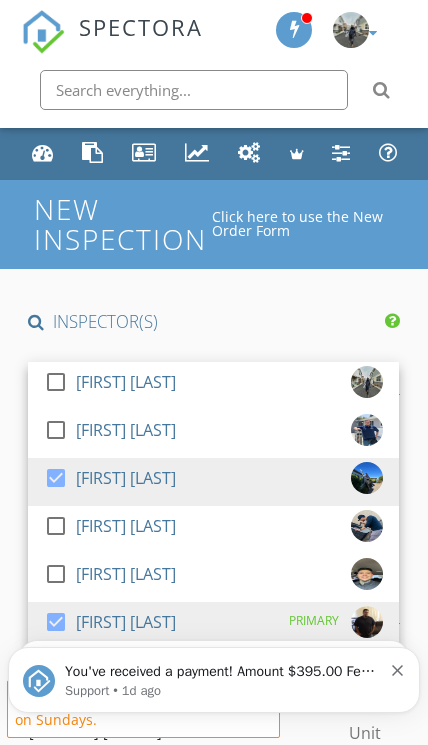 click at bounding box center [56, 622] 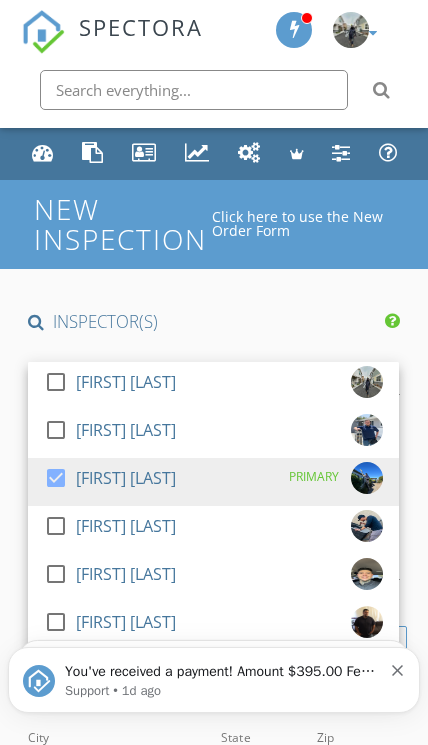 click on "INSPECTOR(S)" at bounding box center [213, 322] 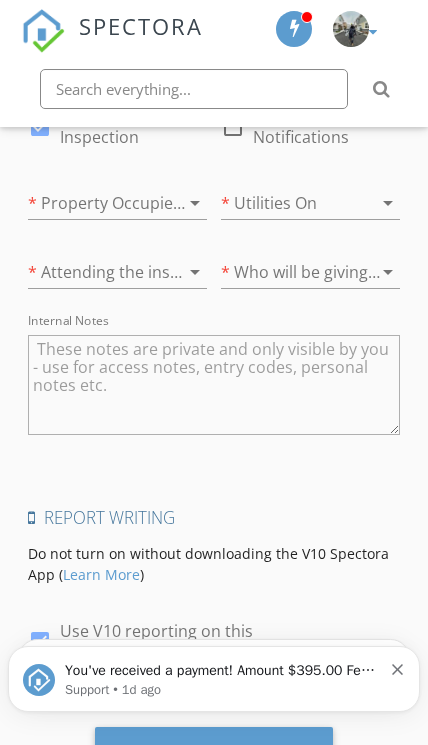scroll, scrollTop: 3678, scrollLeft: 0, axis: vertical 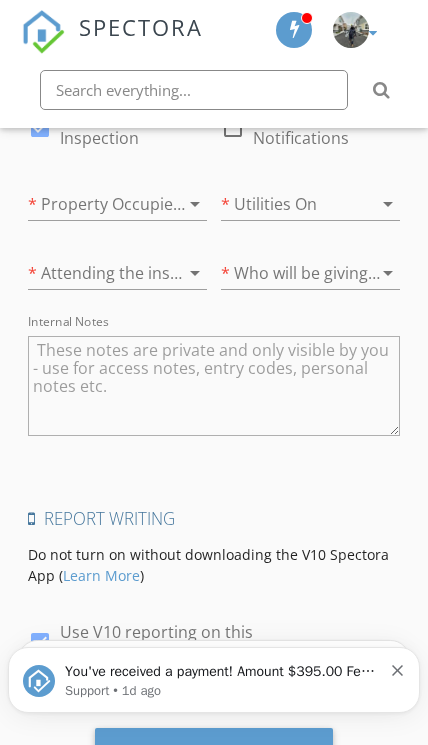 click on "You've received a payment!  Amount  $395.00  Fee  $0.00  Net  $395.00  Transaction #    Inspection  16277 Montgomery Ave, Fontana, CA 92336 Support • 1d ago" at bounding box center (214, 680) 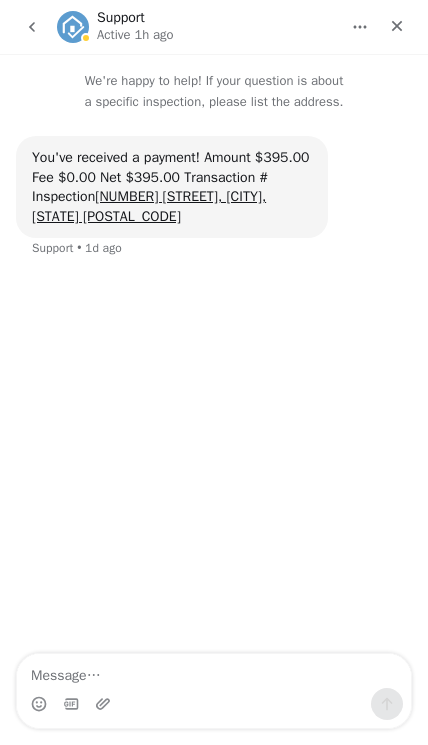 click at bounding box center [397, 26] 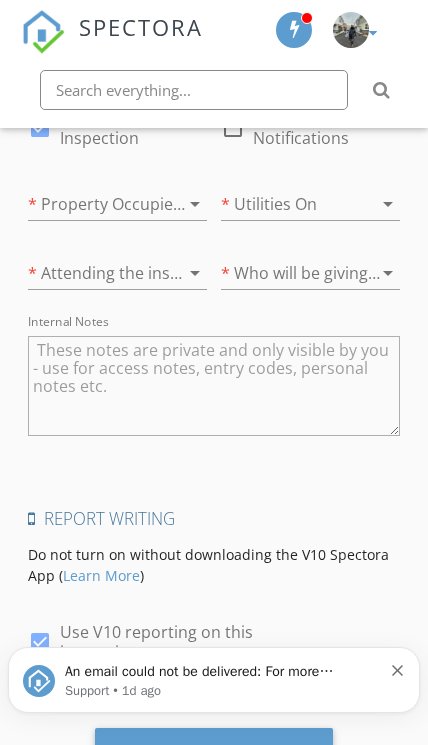 scroll, scrollTop: 0, scrollLeft: 0, axis: both 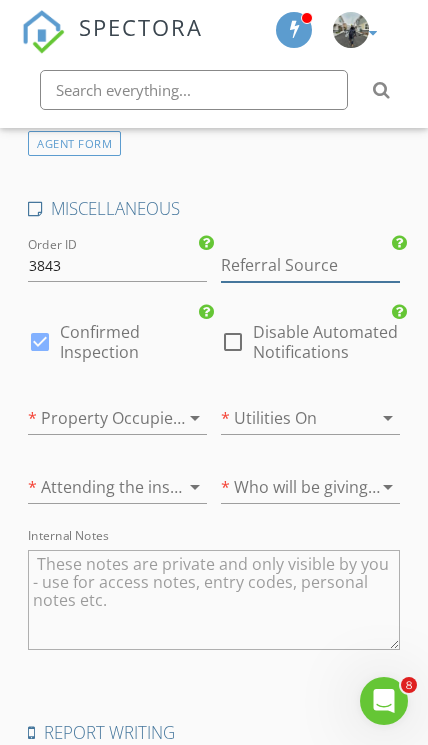 click at bounding box center (310, 265) 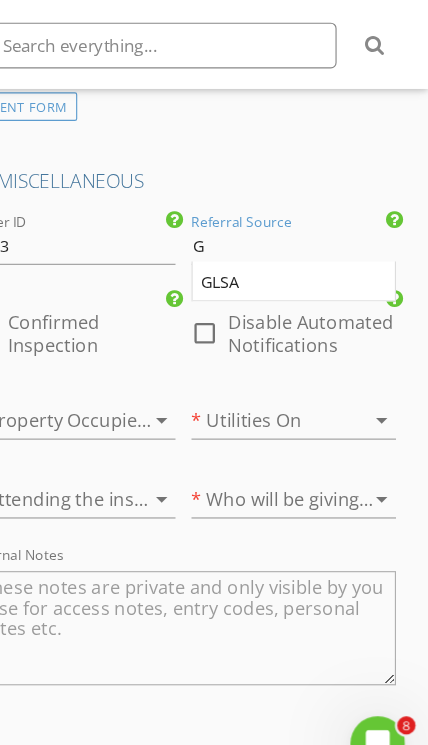click on "GLSA" at bounding box center [310, 296] 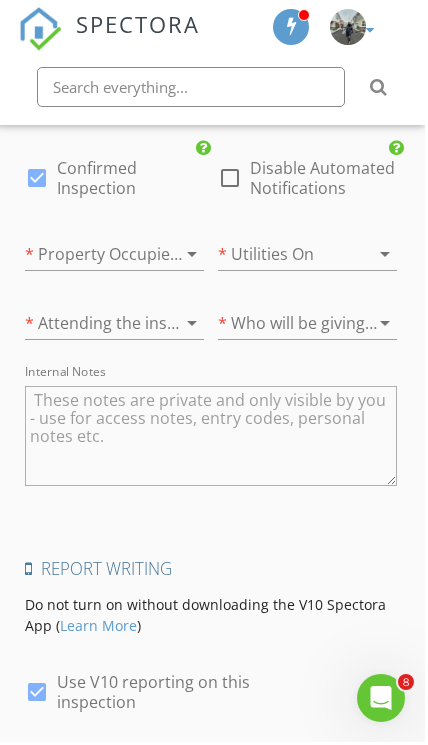 scroll, scrollTop: 3721, scrollLeft: 0, axis: vertical 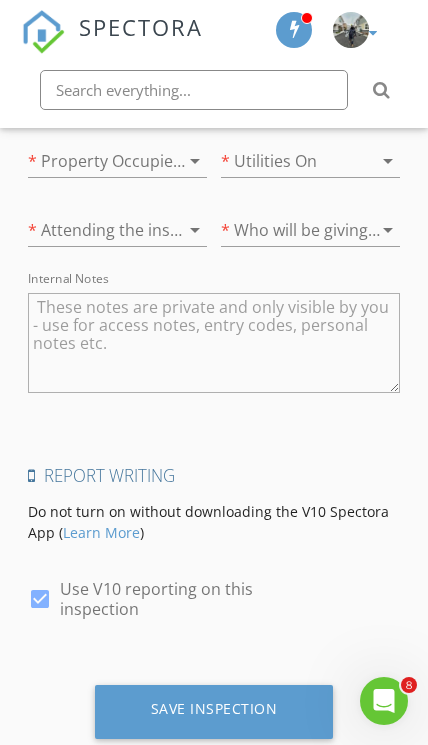 click on "Save Inspection" at bounding box center [214, 712] 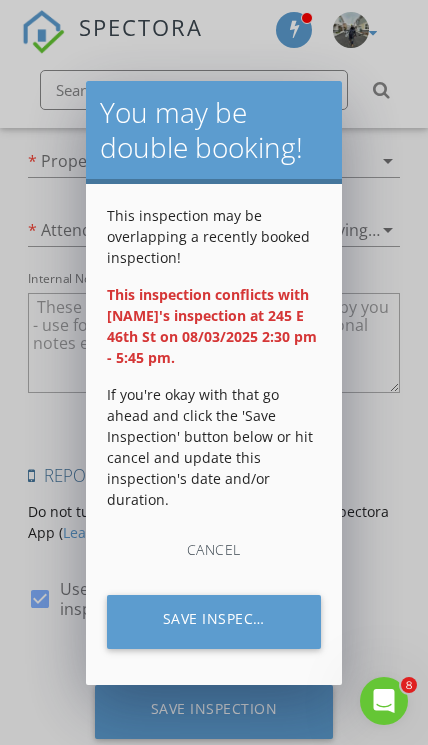 click on "Save Inspection" at bounding box center [214, 622] 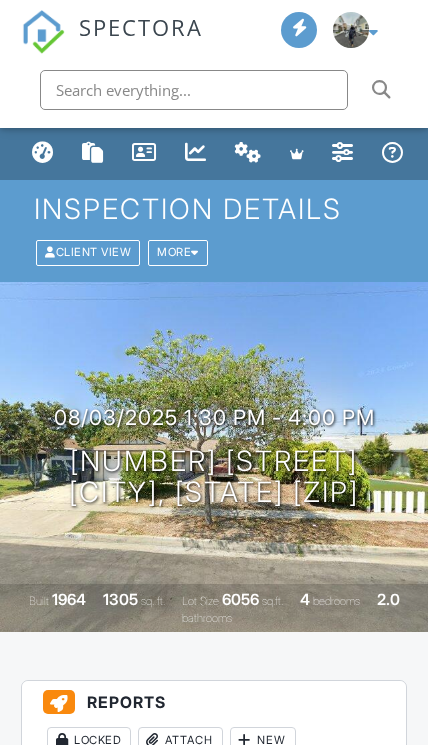 scroll, scrollTop: 0, scrollLeft: 0, axis: both 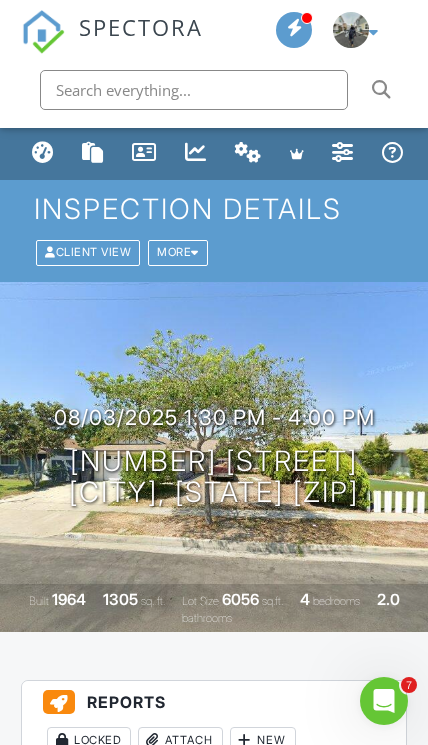 click at bounding box center (43, 152) 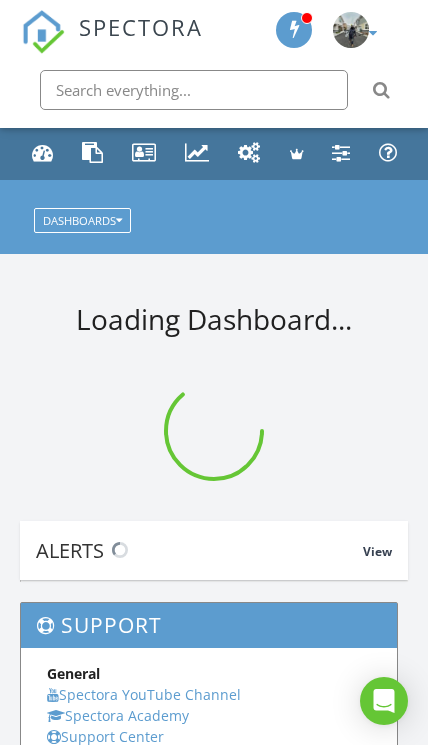 scroll, scrollTop: 0, scrollLeft: 0, axis: both 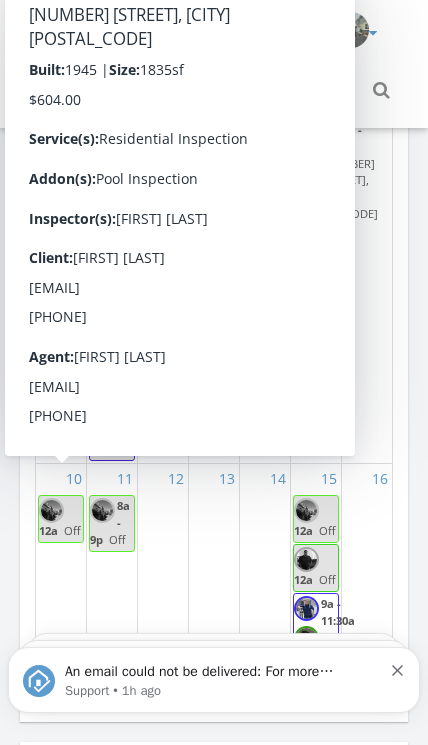 click on "245 E 46th St, Long Beach 90807" at bounding box center [81, 383] 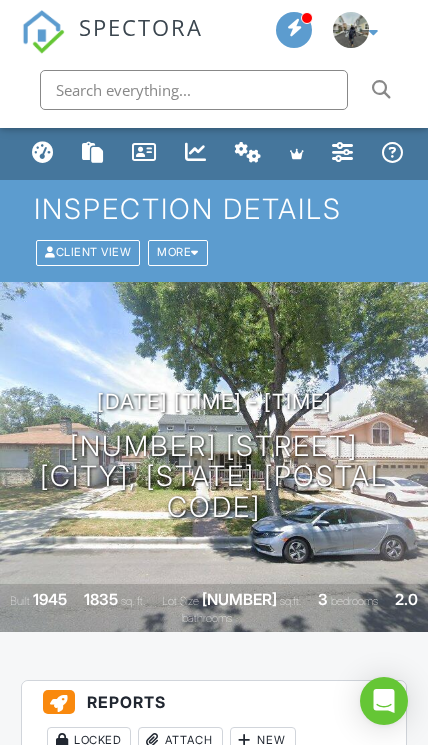 scroll, scrollTop: 688, scrollLeft: 0, axis: vertical 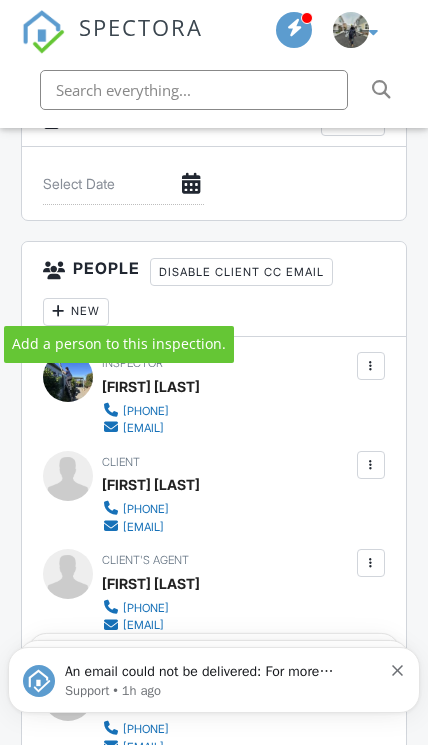 click at bounding box center [59, 312] 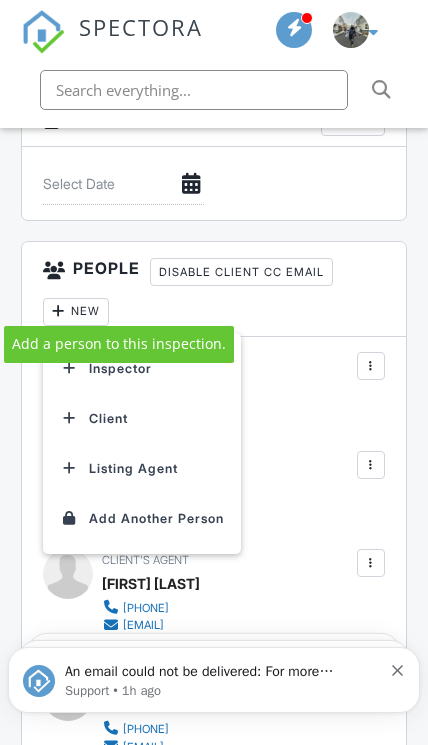 click at bounding box center [70, 369] 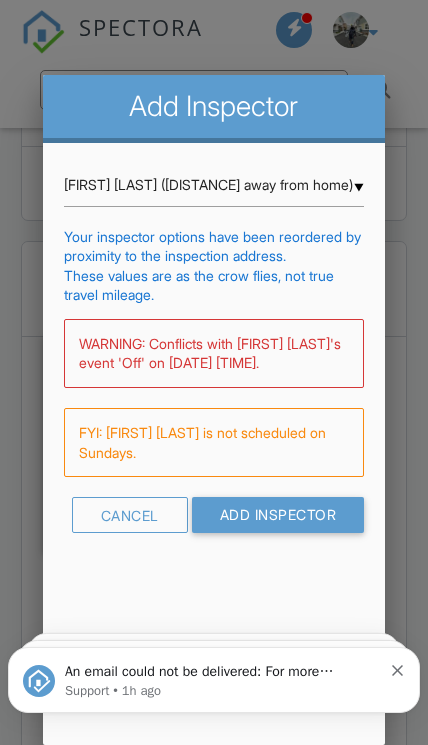 click on "Manuel Medina (7.7 miles away from home)" at bounding box center (214, 185) 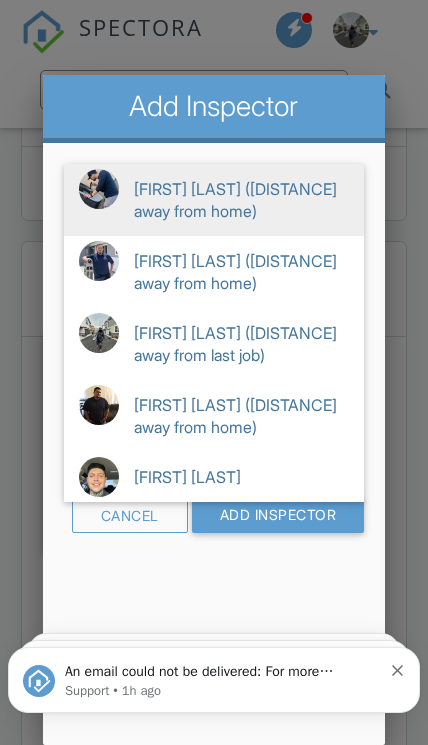 click at bounding box center [99, 405] 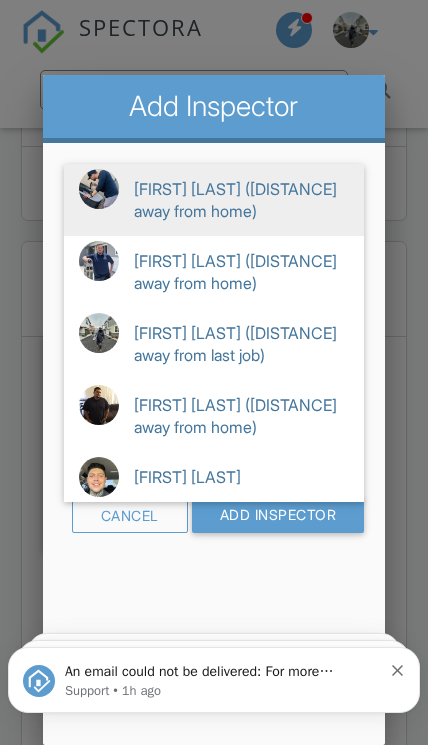 type on "Ron Perez (62.6 miles away from home)" 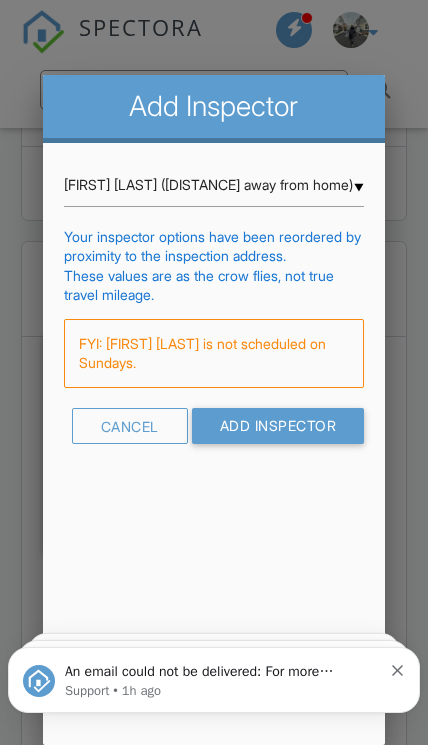 click on "Add Inspector" at bounding box center [278, 426] 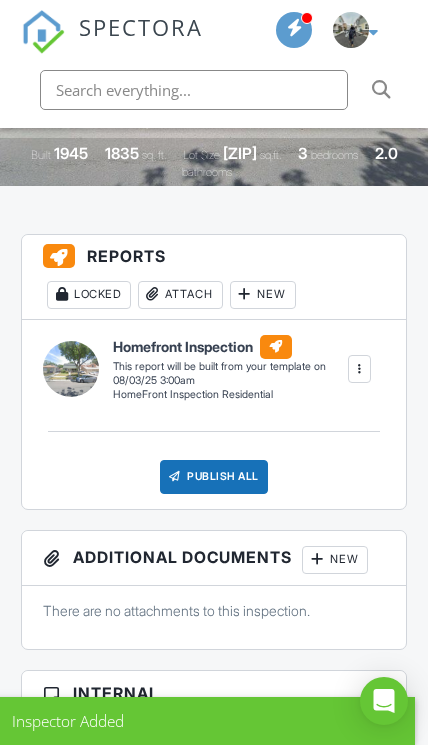 scroll, scrollTop: 1251, scrollLeft: 0, axis: vertical 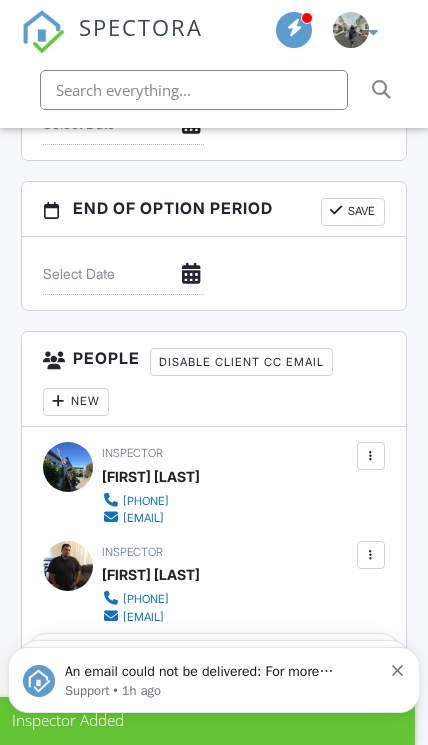 click at bounding box center (371, 457) 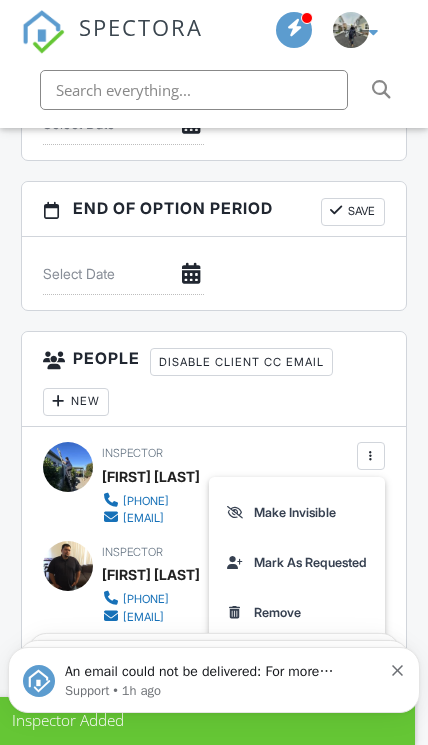 click on "Remove" at bounding box center [296, 613] 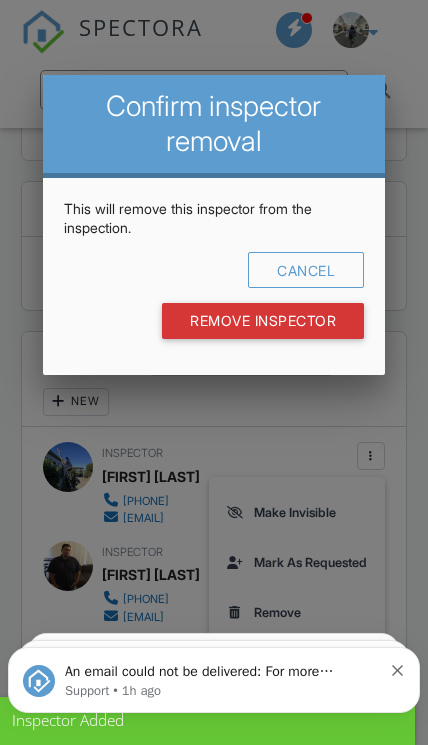 click on "Remove Inspector" at bounding box center [263, 321] 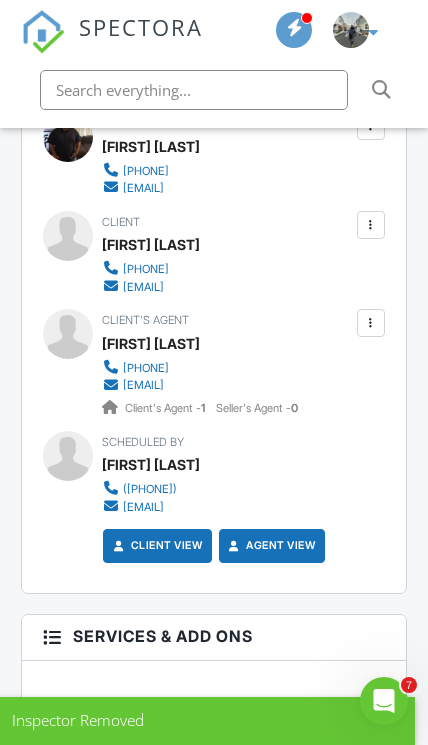 scroll, scrollTop: 0, scrollLeft: 0, axis: both 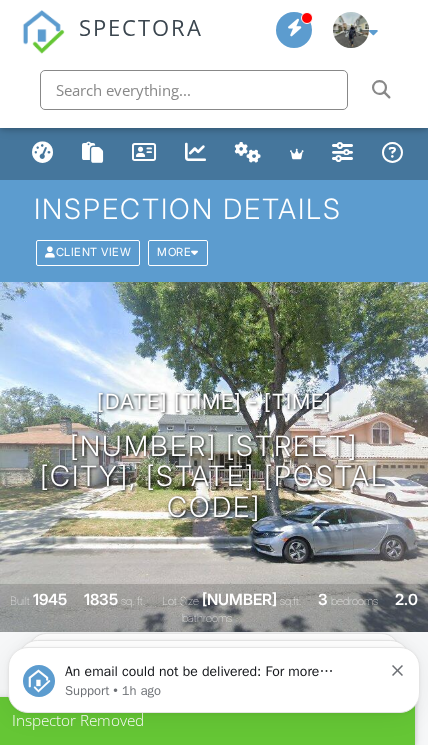click at bounding box center (43, 152) 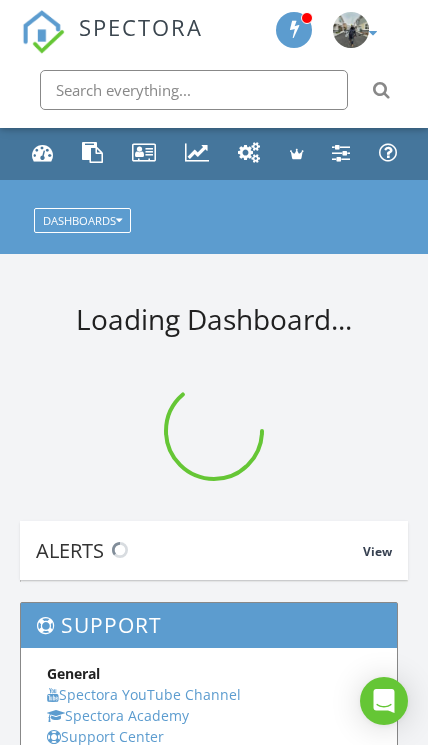 scroll, scrollTop: 0, scrollLeft: 0, axis: both 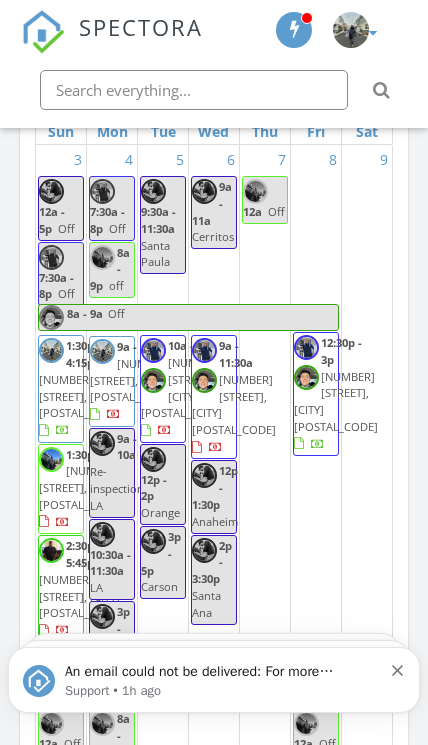 click on "9" at bounding box center (367, 410) 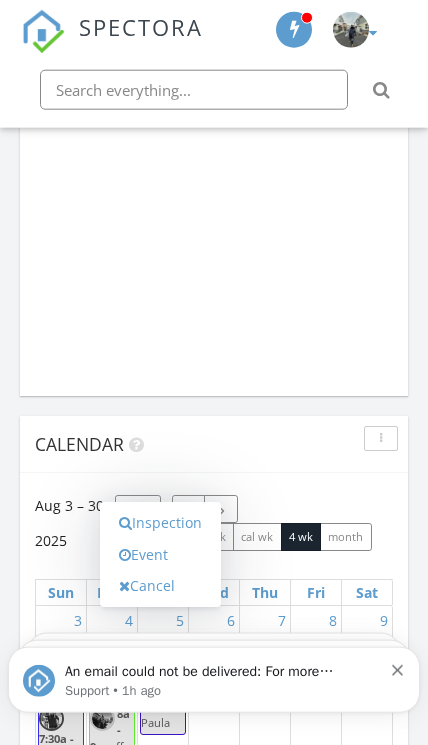 scroll, scrollTop: 1757, scrollLeft: 0, axis: vertical 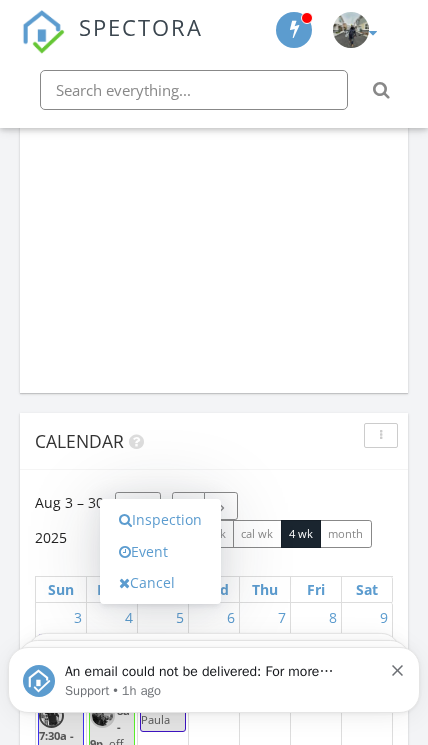 click on "Inspection" at bounding box center (160, 520) 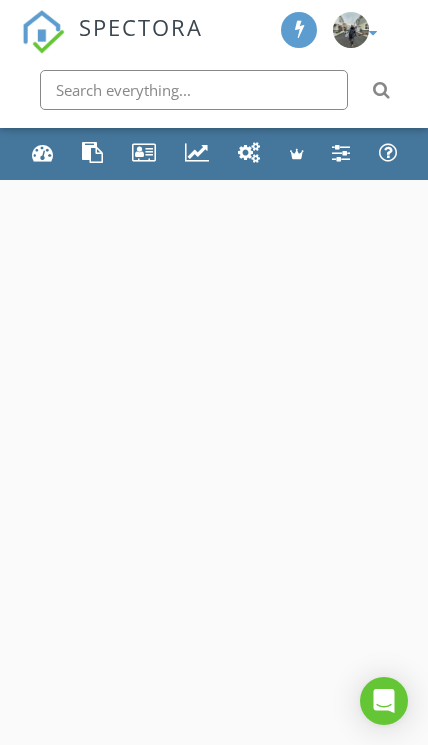 scroll, scrollTop: 0, scrollLeft: 0, axis: both 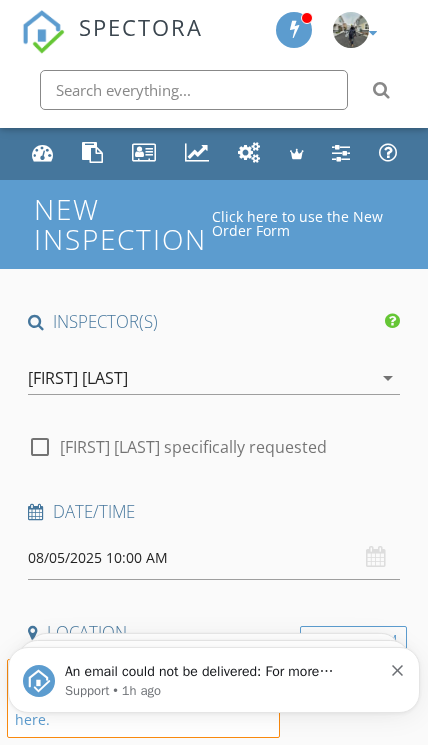 click on "An email could not be delivered:  For more information, view Why emails don't get delivered (Support Article) Support • 1h ago" at bounding box center (214, 680) 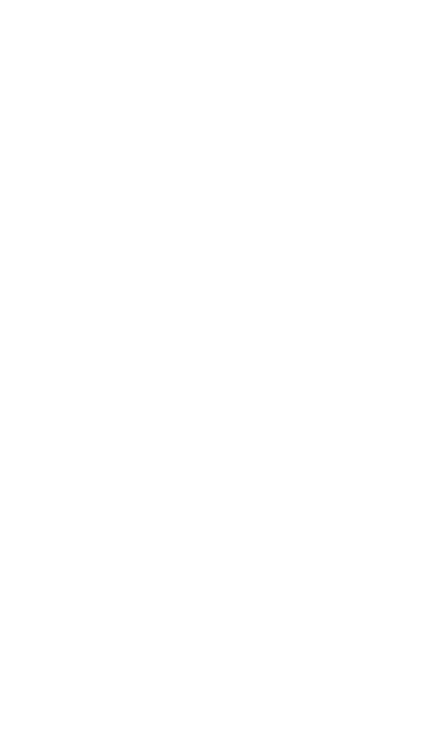 scroll, scrollTop: 0, scrollLeft: 0, axis: both 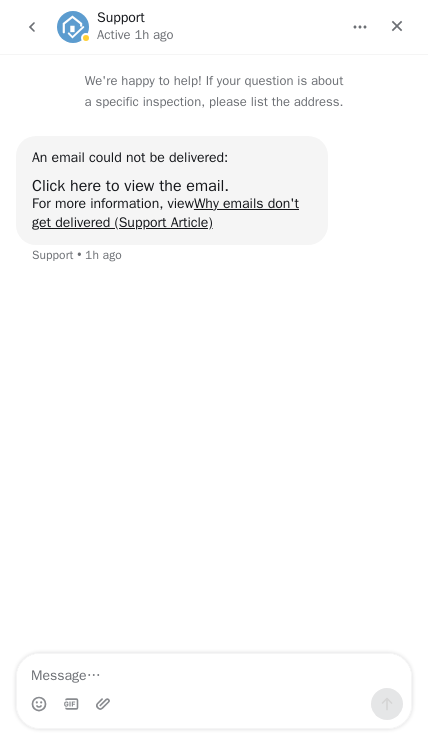 click 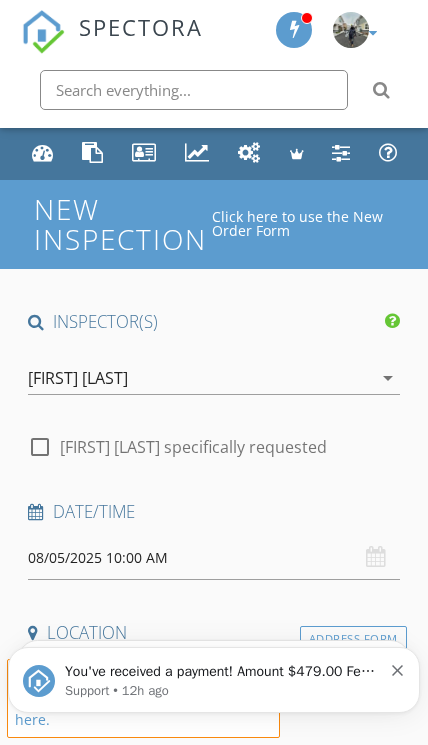 scroll, scrollTop: 0, scrollLeft: 0, axis: both 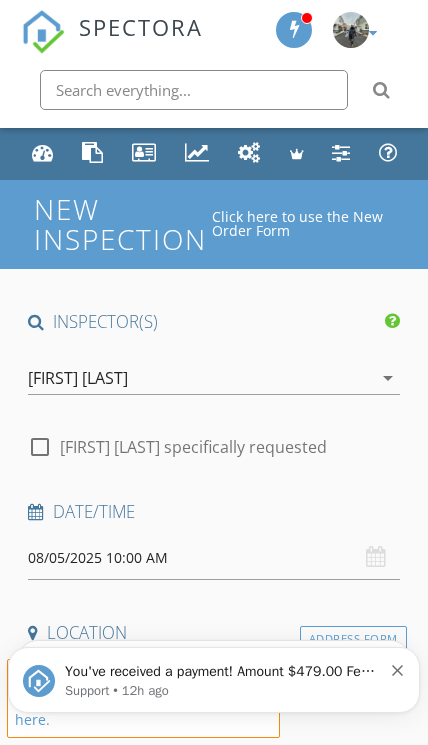 click on "You've received a payment!  Amount  $479.00  Fee  $0.00  Net  $479.00  Transaction #  pi_3Rrh0EK7snlDGpRF1KsJRsex  Inspection  [NUMBER] [STREET], [CITY], [STATE] Payouts to your bank or debit card occur on a daily basis. Each payment usually takes two business days to process. You can view your pending payout amount here. If you have any questions reach out on our chat bubble at app.spectora.com. Support • 12h ago" at bounding box center [214, 680] 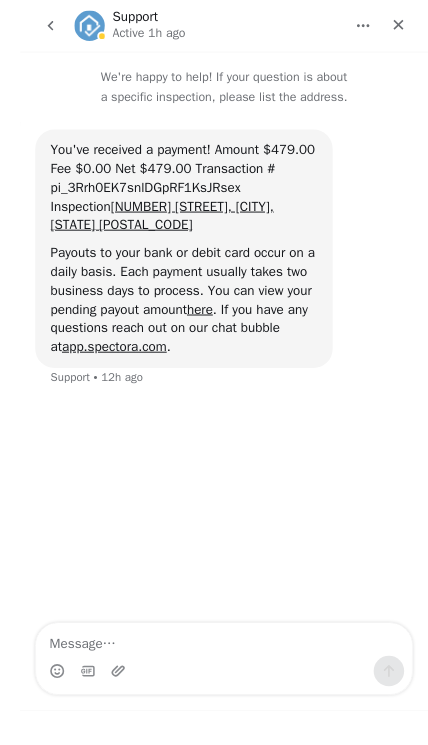 scroll, scrollTop: 391, scrollLeft: 0, axis: vertical 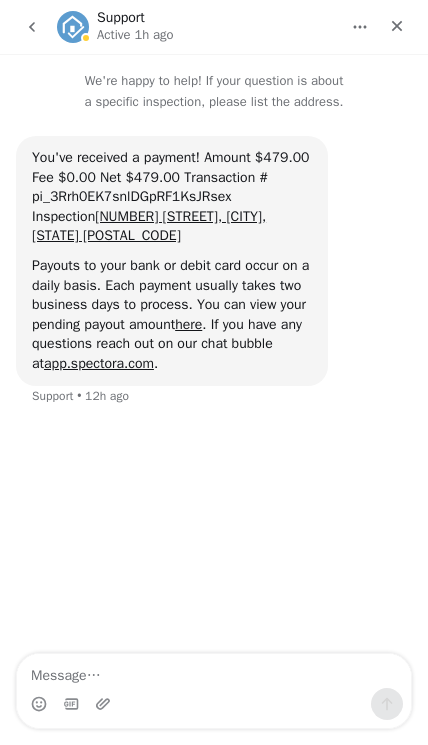 click 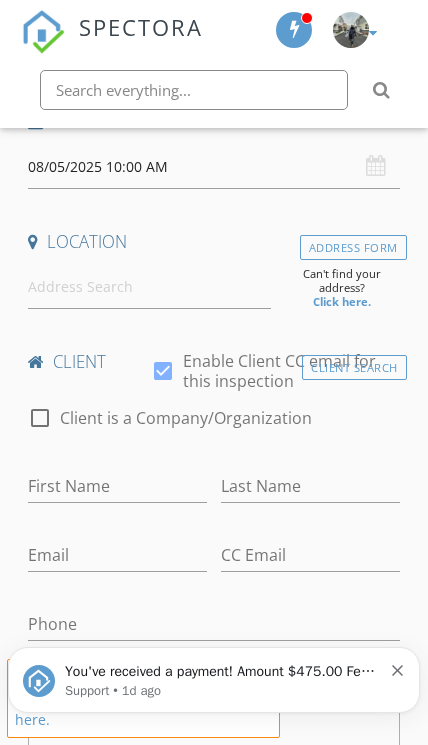 scroll, scrollTop: 0, scrollLeft: 0, axis: both 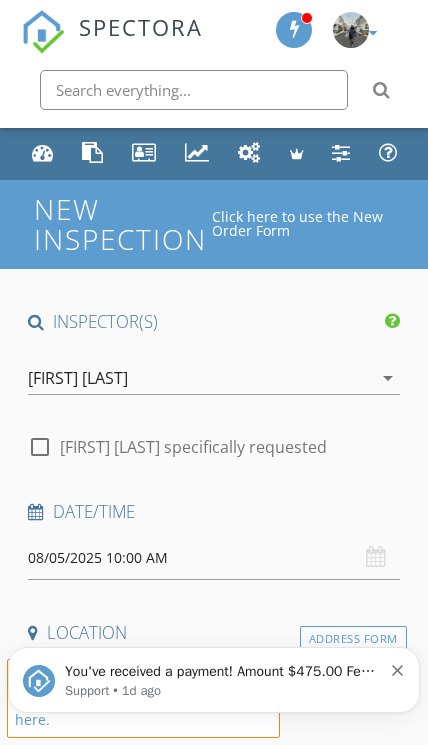 click on "[FIRST] [LAST]" at bounding box center (78, 378) 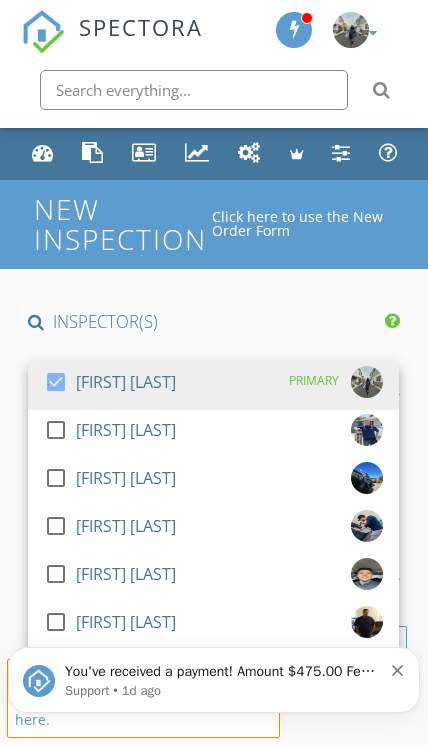 click at bounding box center [56, 382] 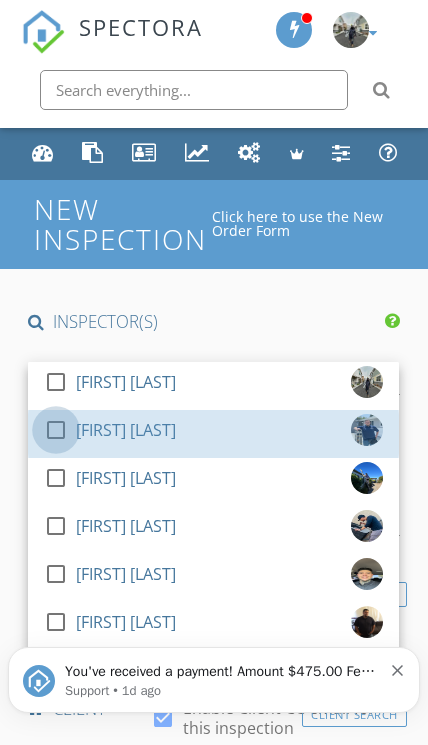 click at bounding box center (56, 430) 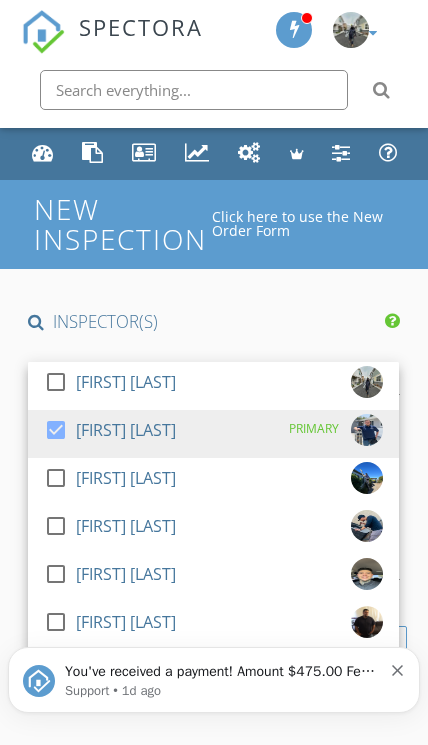 click on "INSPECTOR(S)" at bounding box center (213, 322) 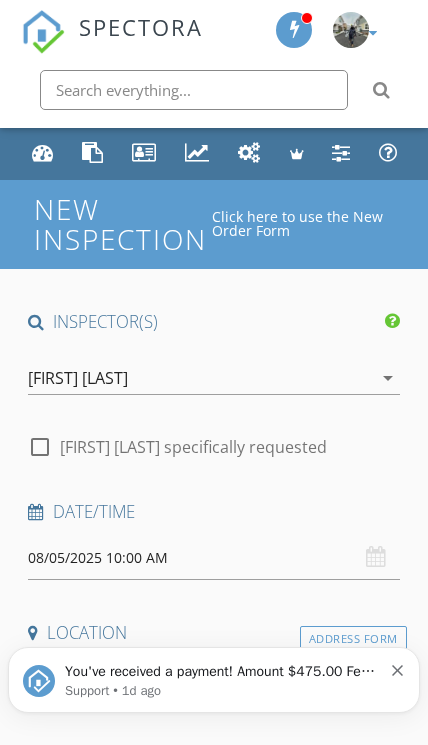 click on "08/05/2025 10:00 AM" at bounding box center [213, 558] 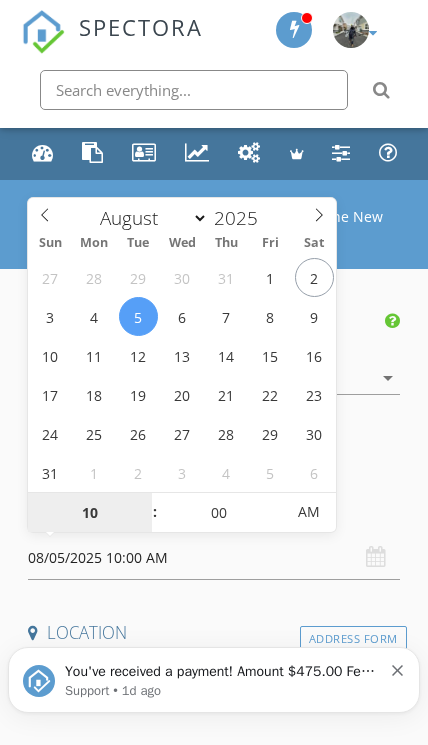 click on "10" at bounding box center (89, 513) 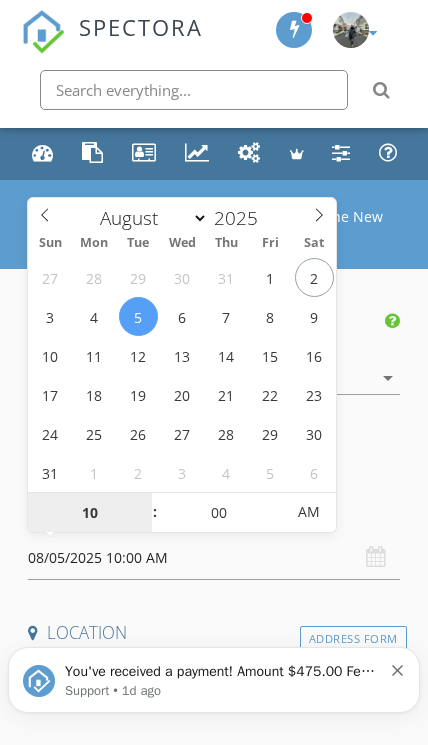 click on "10" at bounding box center (89, 513) 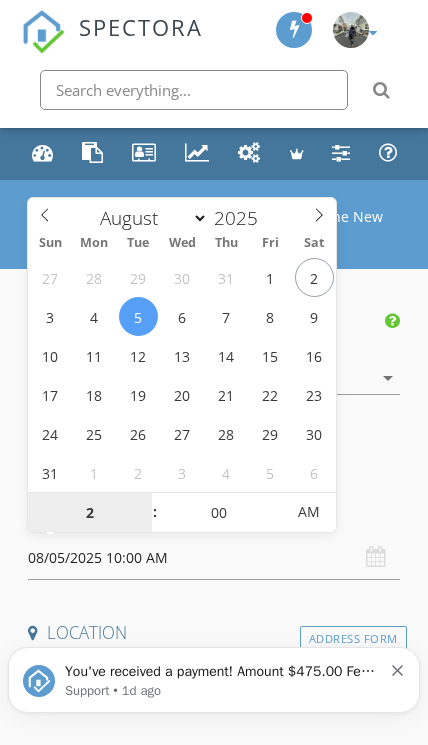 scroll, scrollTop: 2, scrollLeft: 0, axis: vertical 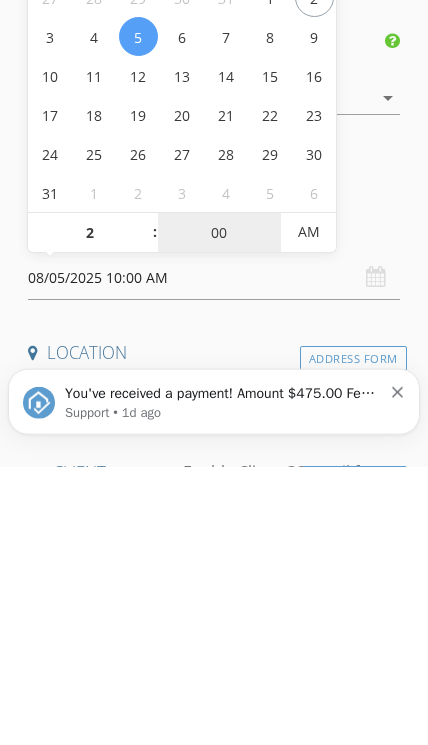 click on "00" at bounding box center [219, 511] 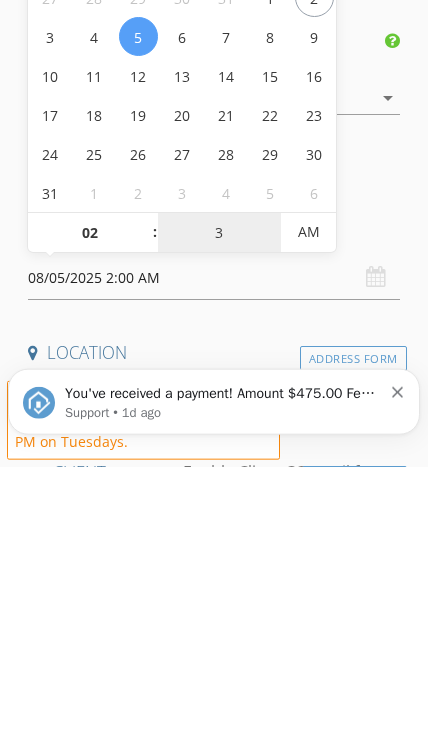 type on "30" 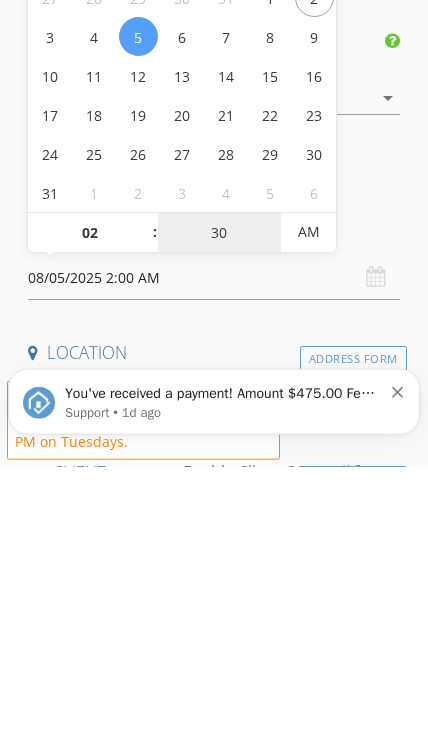type on "08/05/2025 2:30 PM" 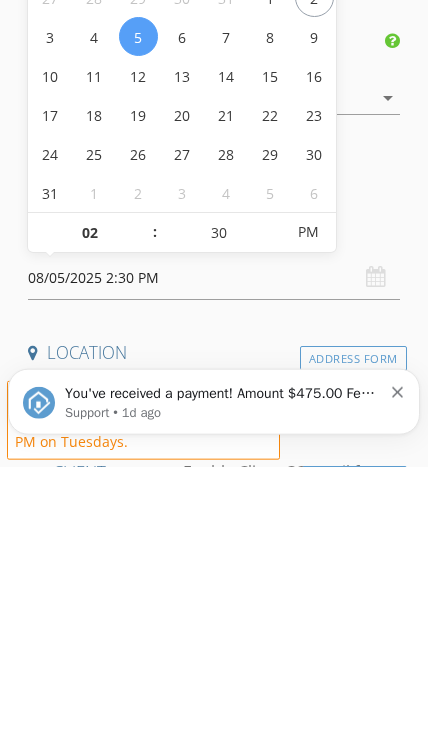click on "INSPECTOR(S)
check_box_outline_blank   [FIRST] [LAST]     check_box   [FIRST] [LAST]   PRIMARY   check_box_outline_blank   [FIRST] [LAST]     check_box_outline_blank   [FIRST] [LAST]     check_box_outline_blank   [FIRST] [LAST]     check_box_outline_blank   [FIRST] [LAST]     [FIRST] [LAST] arrow_drop_down   check_box_outline_blank [FIRST] [LAST] specifically requested
Date/Time
08/05/2025 2:30 PM
Location
Address Form       Can't find your address?   Click here.
client
check_box Enable Client CC email for this inspection   Client Search     check_box_outline_blank Client is a Company/Organization     First Name   Last Name   Email   CC Email   Phone           Notes   Private Notes
ADD ADDITIONAL client
SERVICES
check_box_outline_blank   Residential Inspection   check_box_outline_blank" at bounding box center [213, 1882] 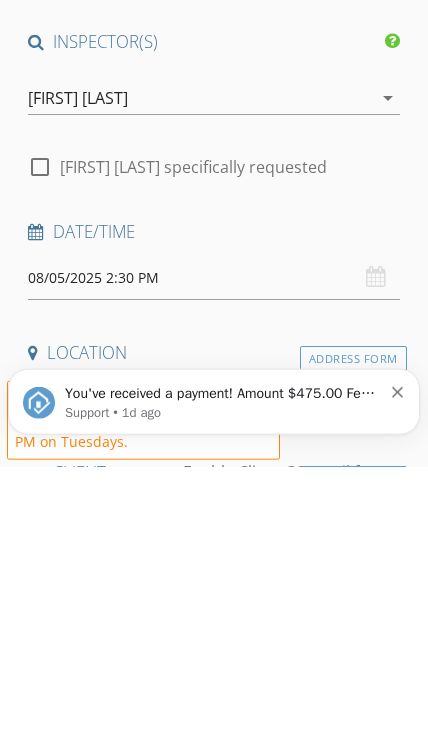 scroll, scrollTop: 281, scrollLeft: 0, axis: vertical 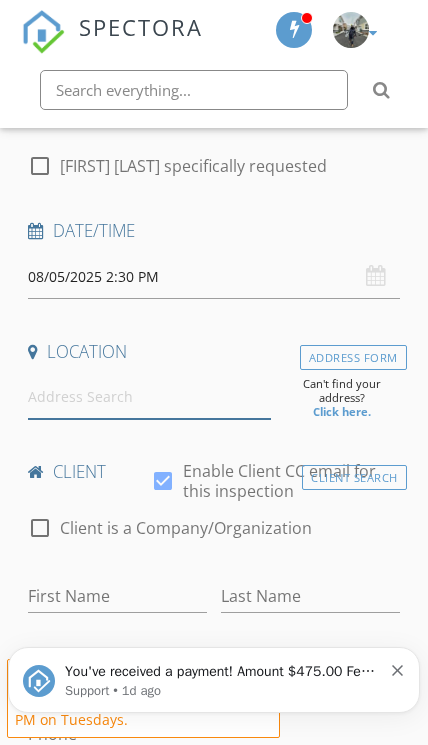 click at bounding box center [149, 397] 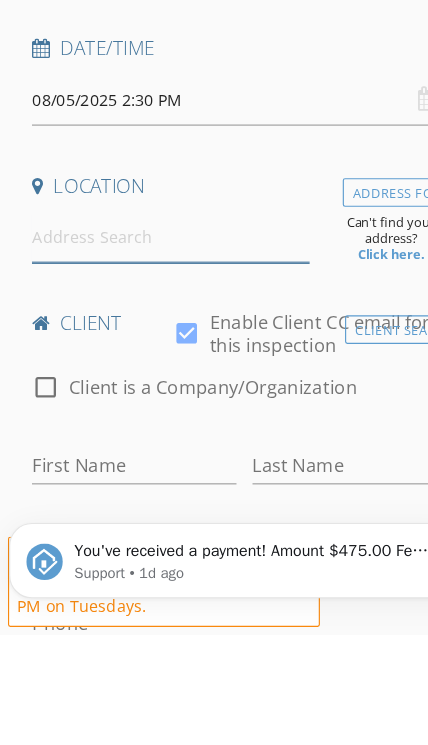 click at bounding box center (149, 397) 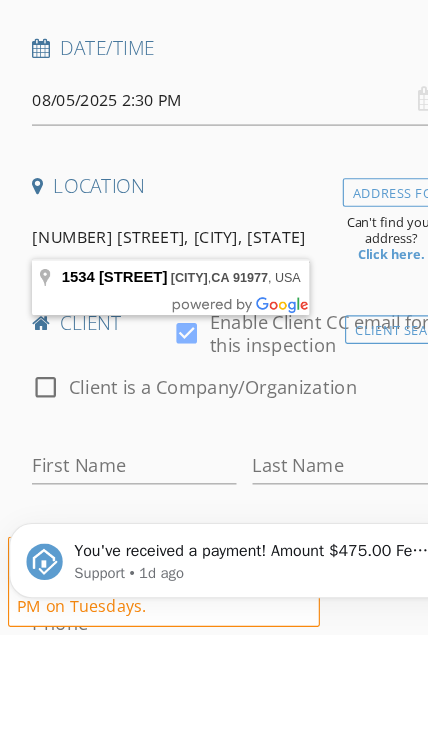 type on "[NUMBER] [STREET], [CITY], [STATE] [POSTAL_CODE], USA" 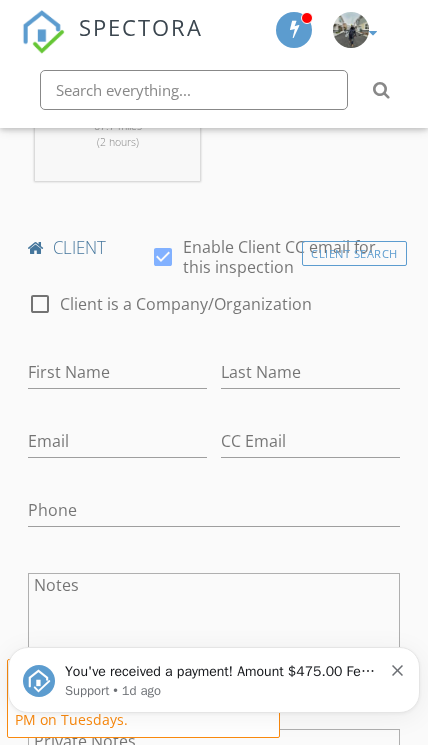 scroll, scrollTop: 922, scrollLeft: 0, axis: vertical 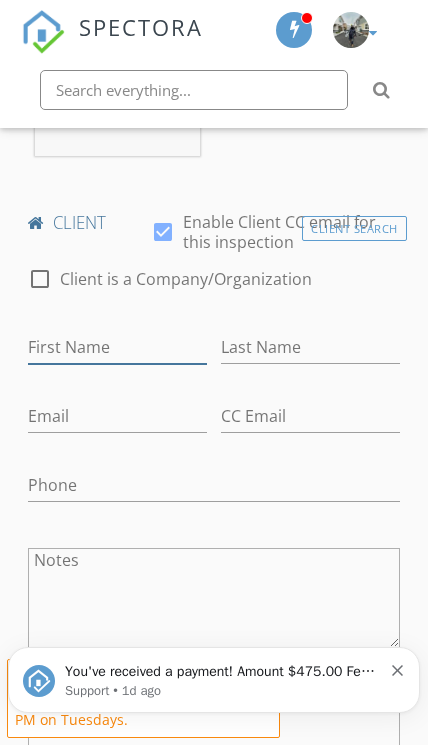 click on "First Name" at bounding box center (117, 347) 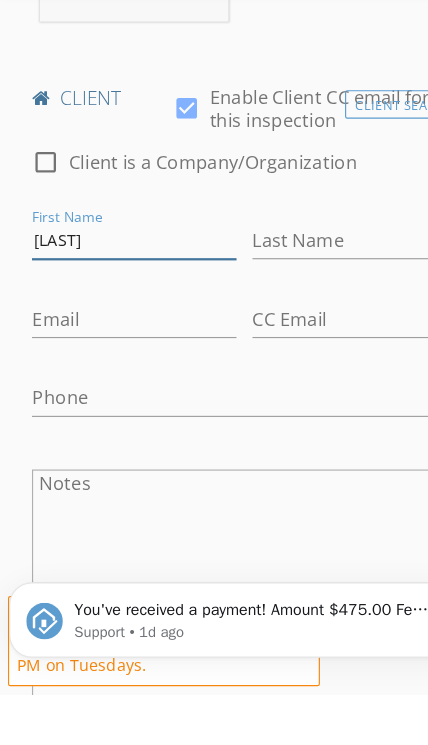 type on "[LAST]" 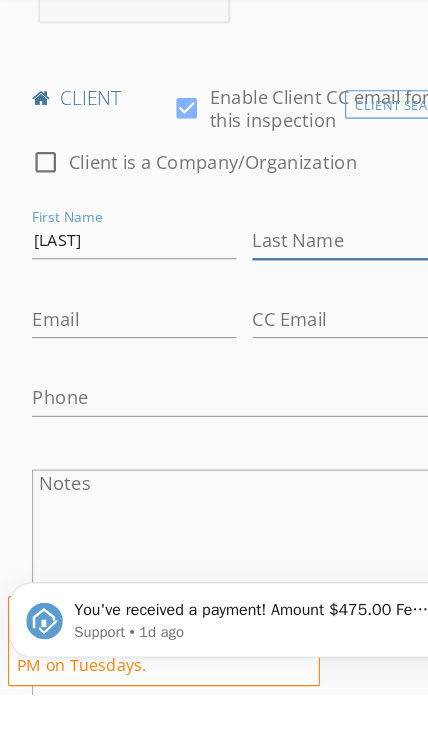 click on "Last Name" at bounding box center [310, 347] 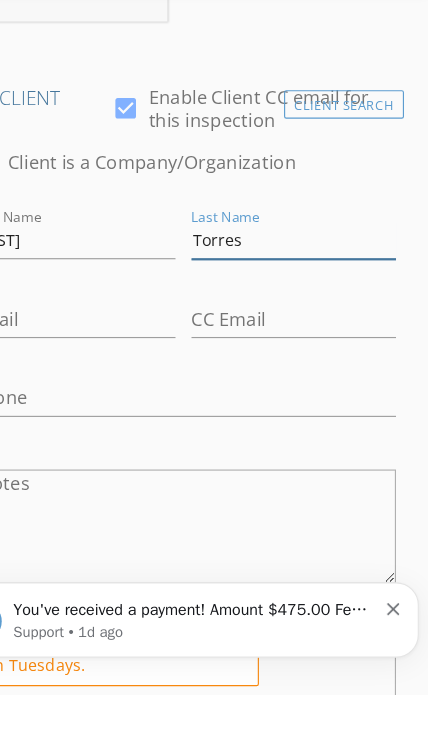 type on "Torres" 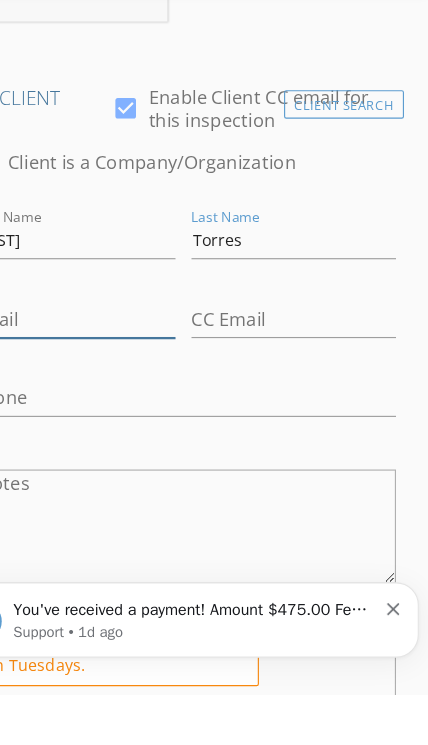 click on "Email" at bounding box center [117, 416] 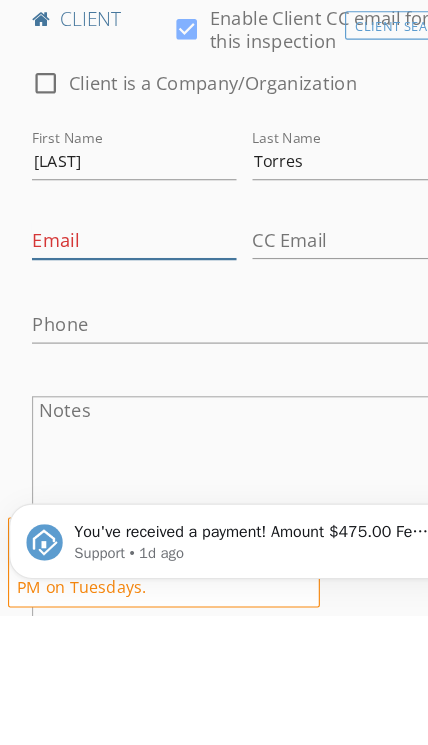 scroll, scrollTop: 1107, scrollLeft: 0, axis: vertical 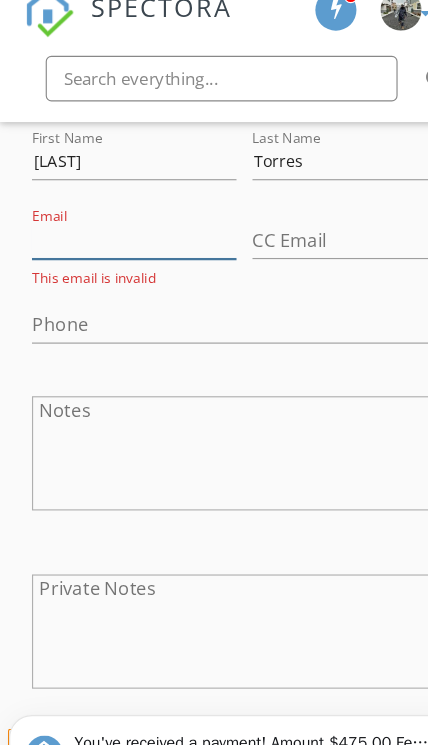 click on "Email" at bounding box center (117, 231) 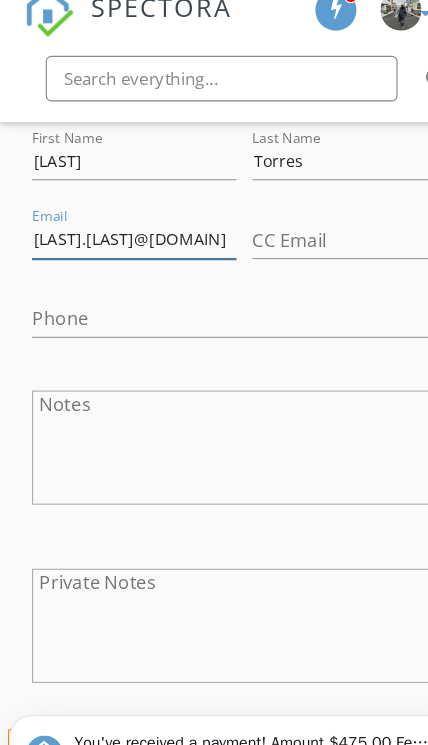 type on "[LAST].[LAST]@[DOMAIN]" 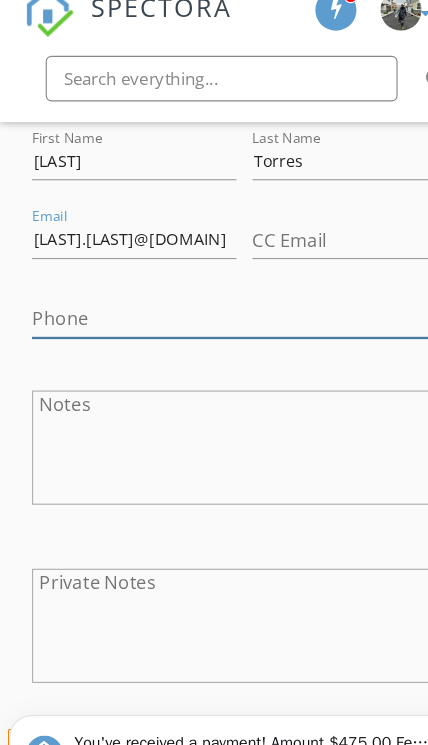 click on "Phone" at bounding box center (213, 300) 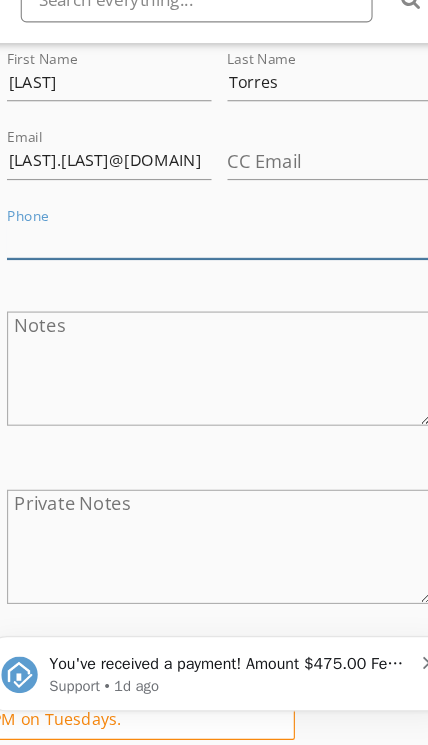 scroll, scrollTop: 1176, scrollLeft: 0, axis: vertical 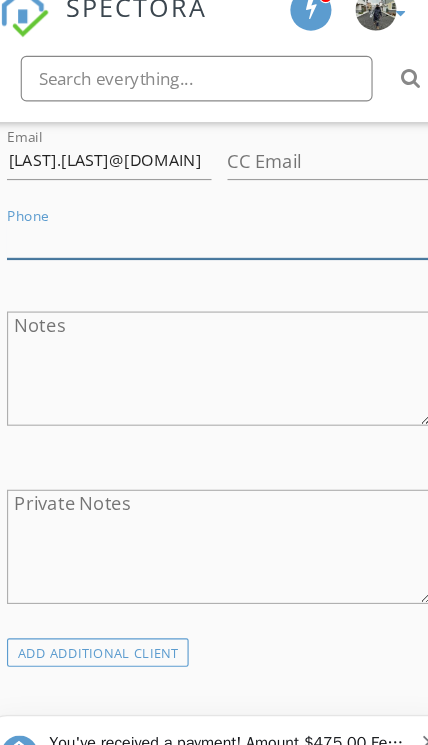 click on "Phone" at bounding box center [213, 231] 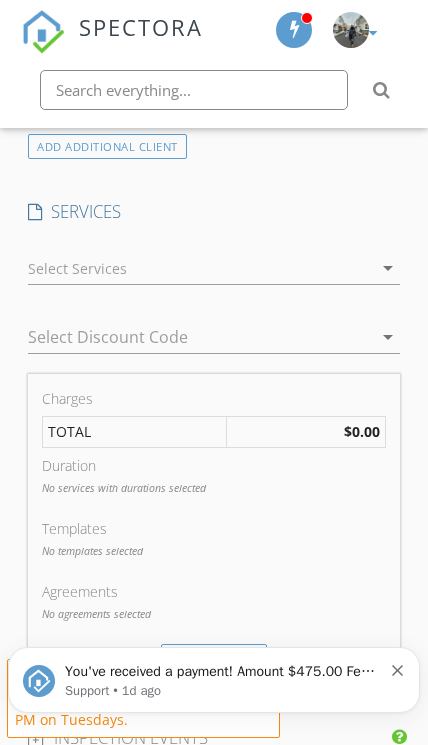 scroll, scrollTop: 1639, scrollLeft: 0, axis: vertical 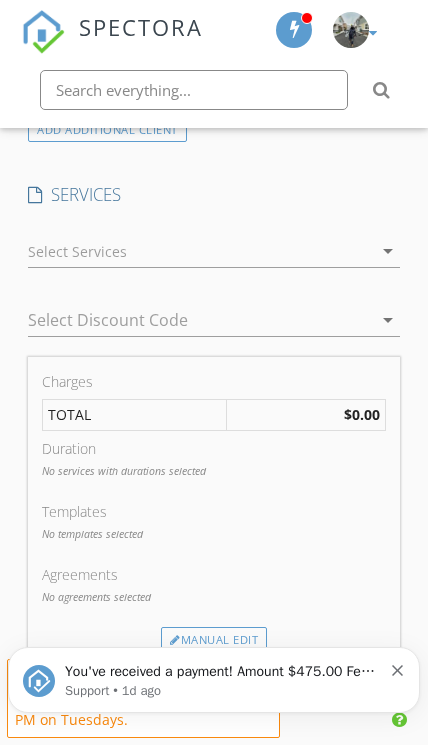 click on "Manual Edit" at bounding box center (214, 640) 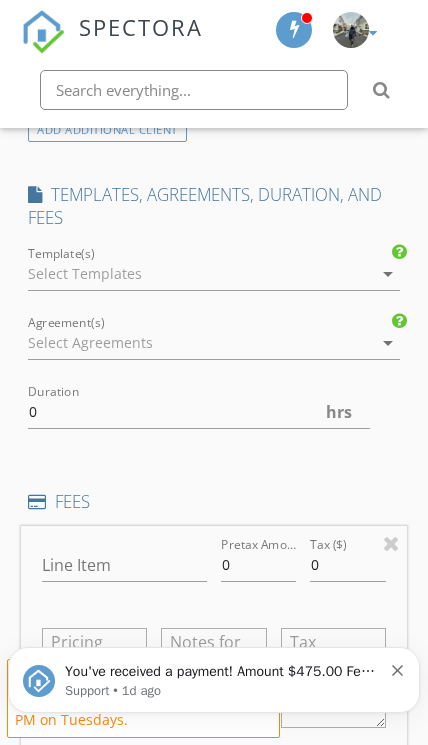 click at bounding box center [199, 274] 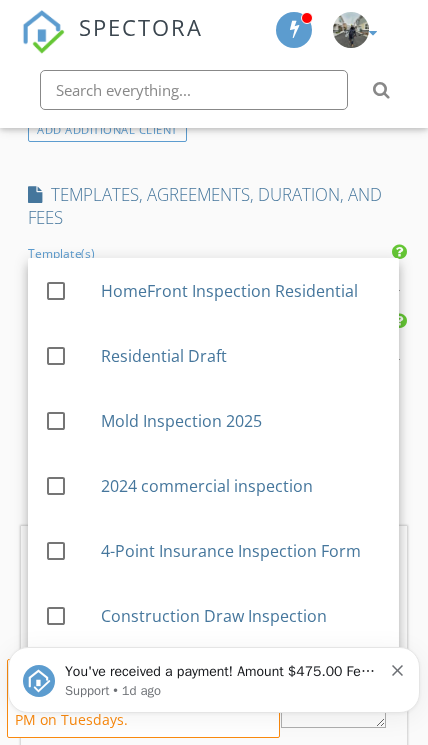 click at bounding box center [56, 291] 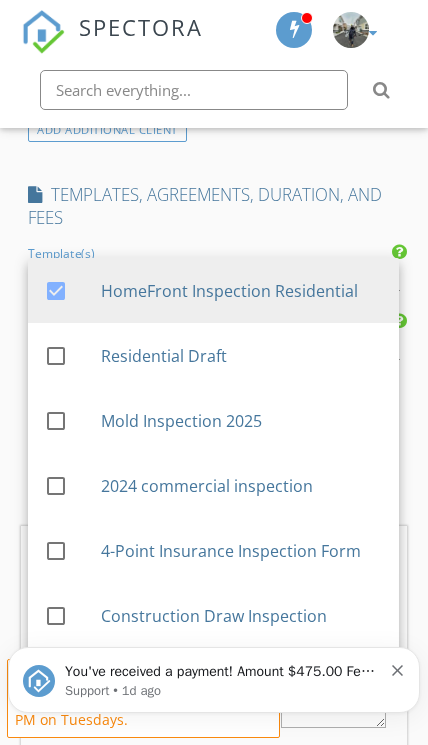 click on "TEMPLATES, AGREEMENTS, DURATION, AND FEES" at bounding box center (213, 206) 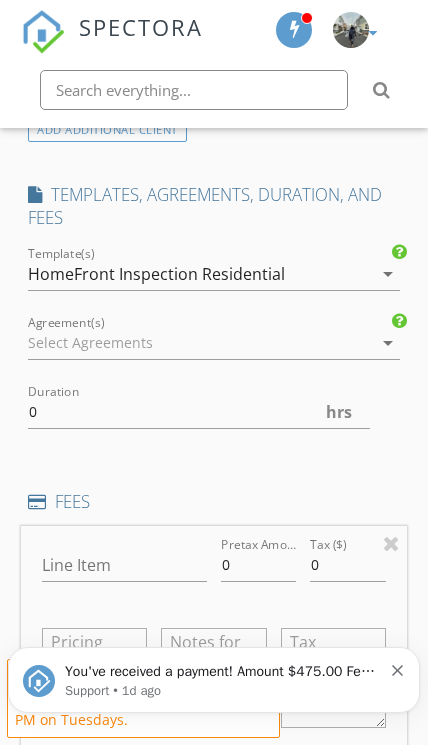 click at bounding box center [199, 343] 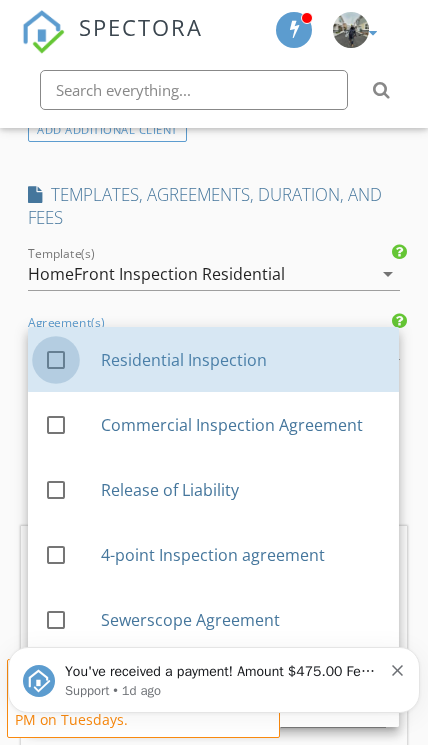 click at bounding box center [56, 360] 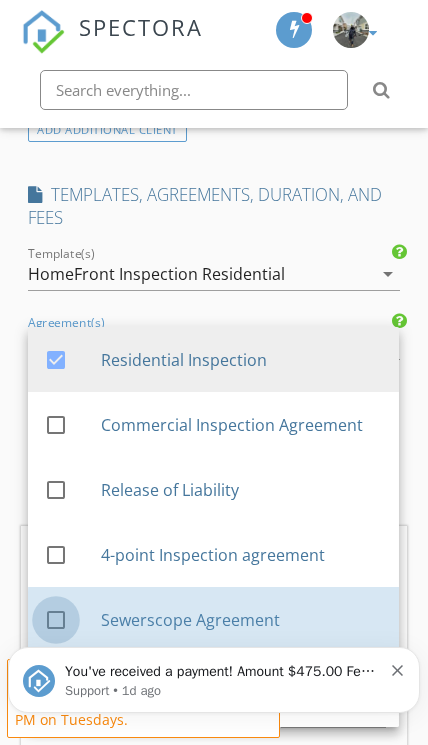 click at bounding box center [56, 620] 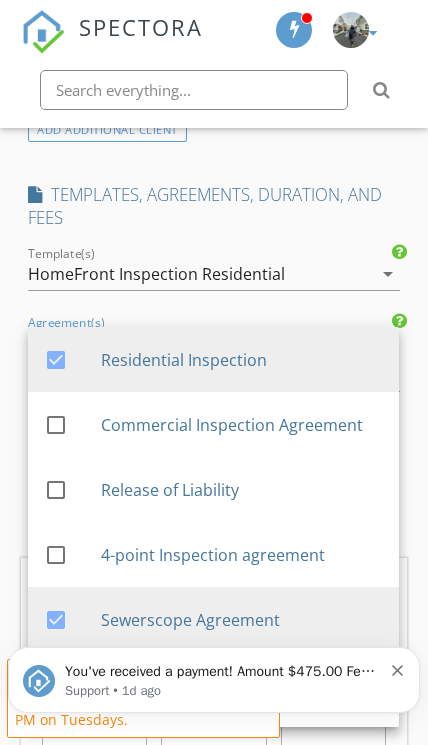 click on "TEMPLATES, AGREEMENTS, DURATION, AND FEES" at bounding box center [213, 213] 